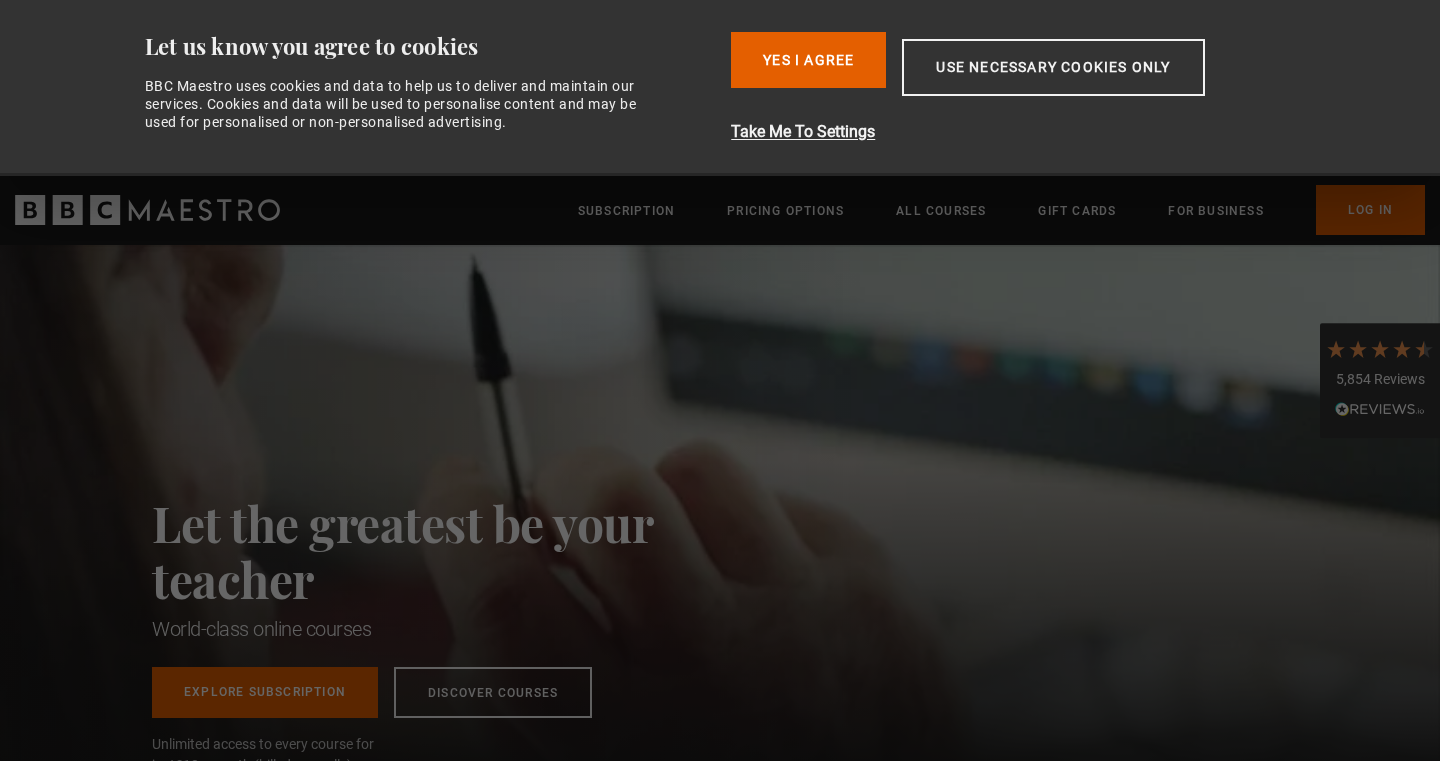 scroll, scrollTop: 0, scrollLeft: 0, axis: both 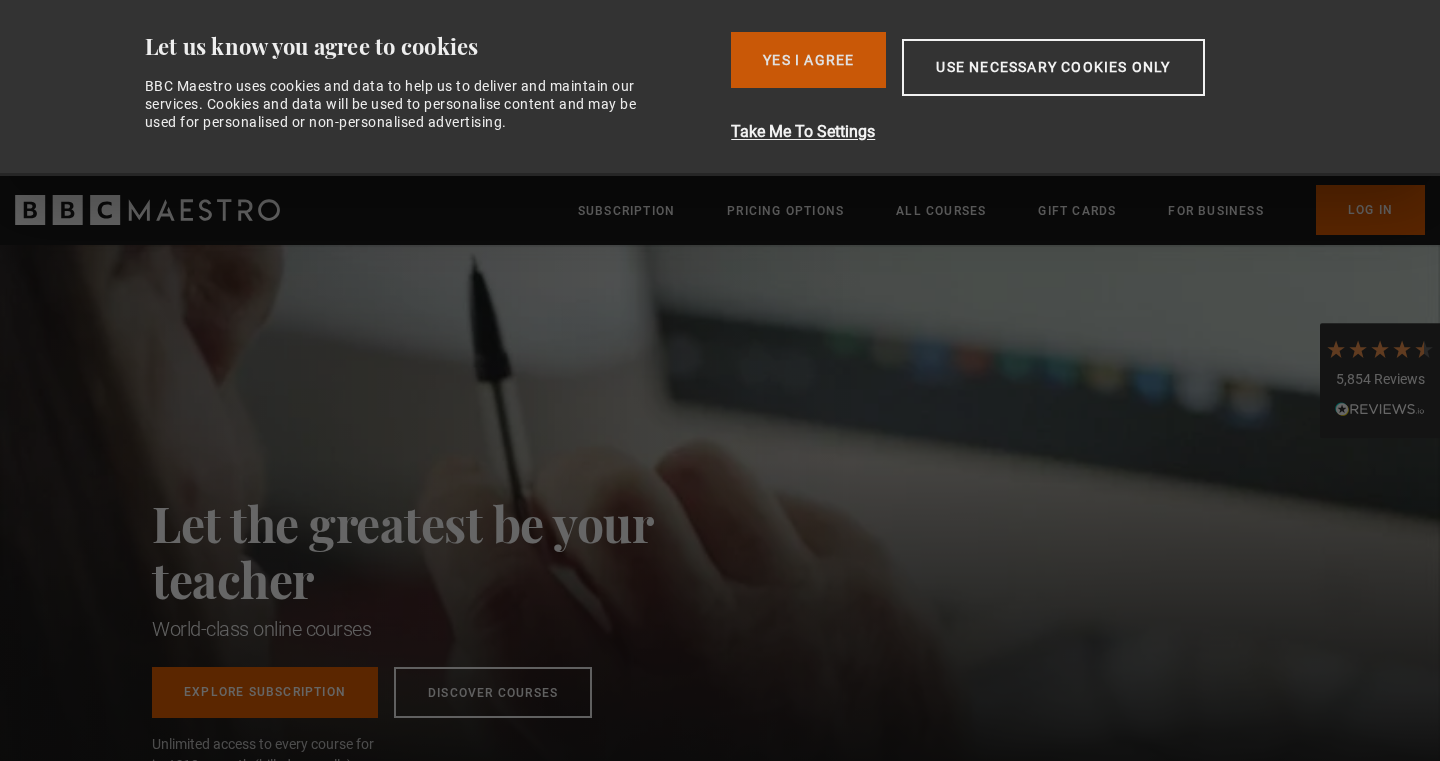 click on "Yes I Agree" at bounding box center [808, 60] 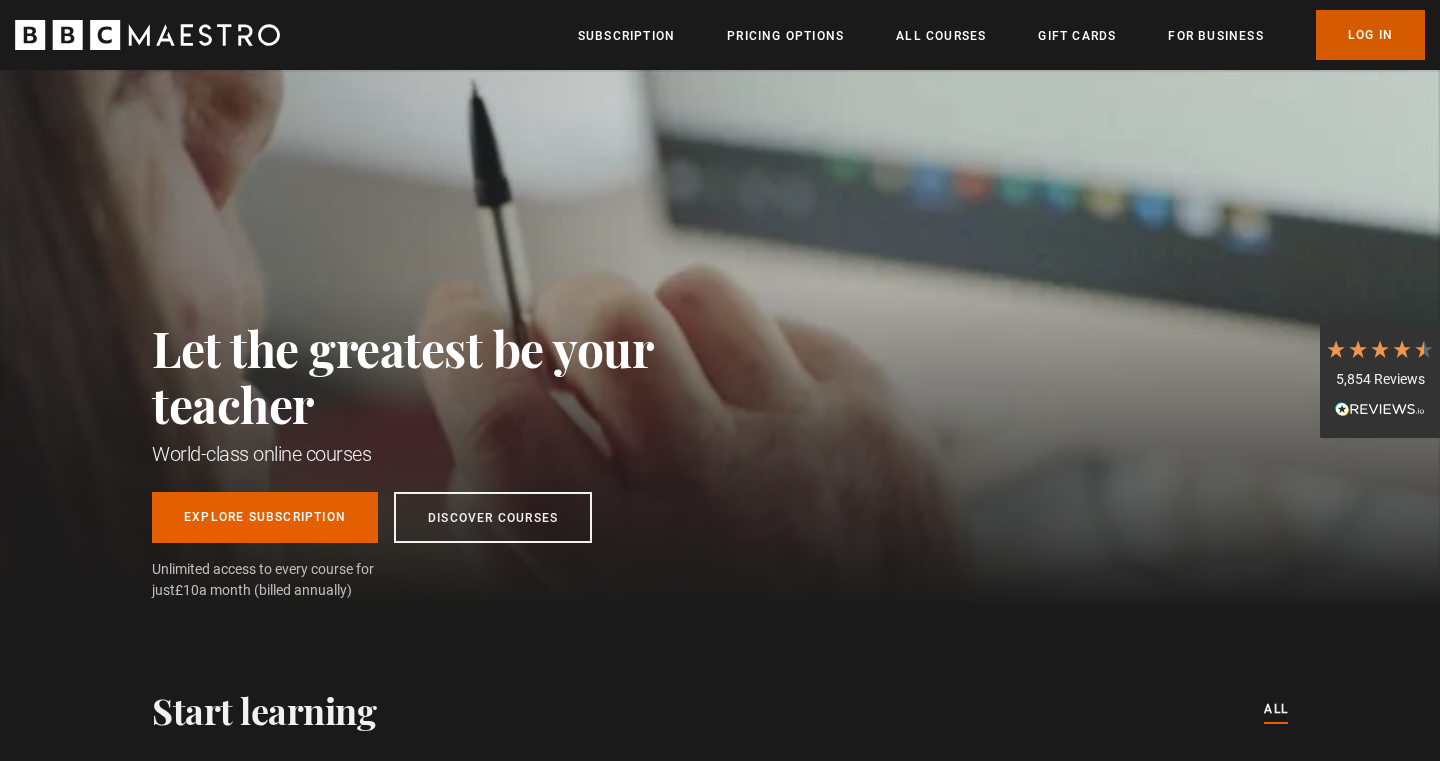 click on "Log In" at bounding box center [1370, 35] 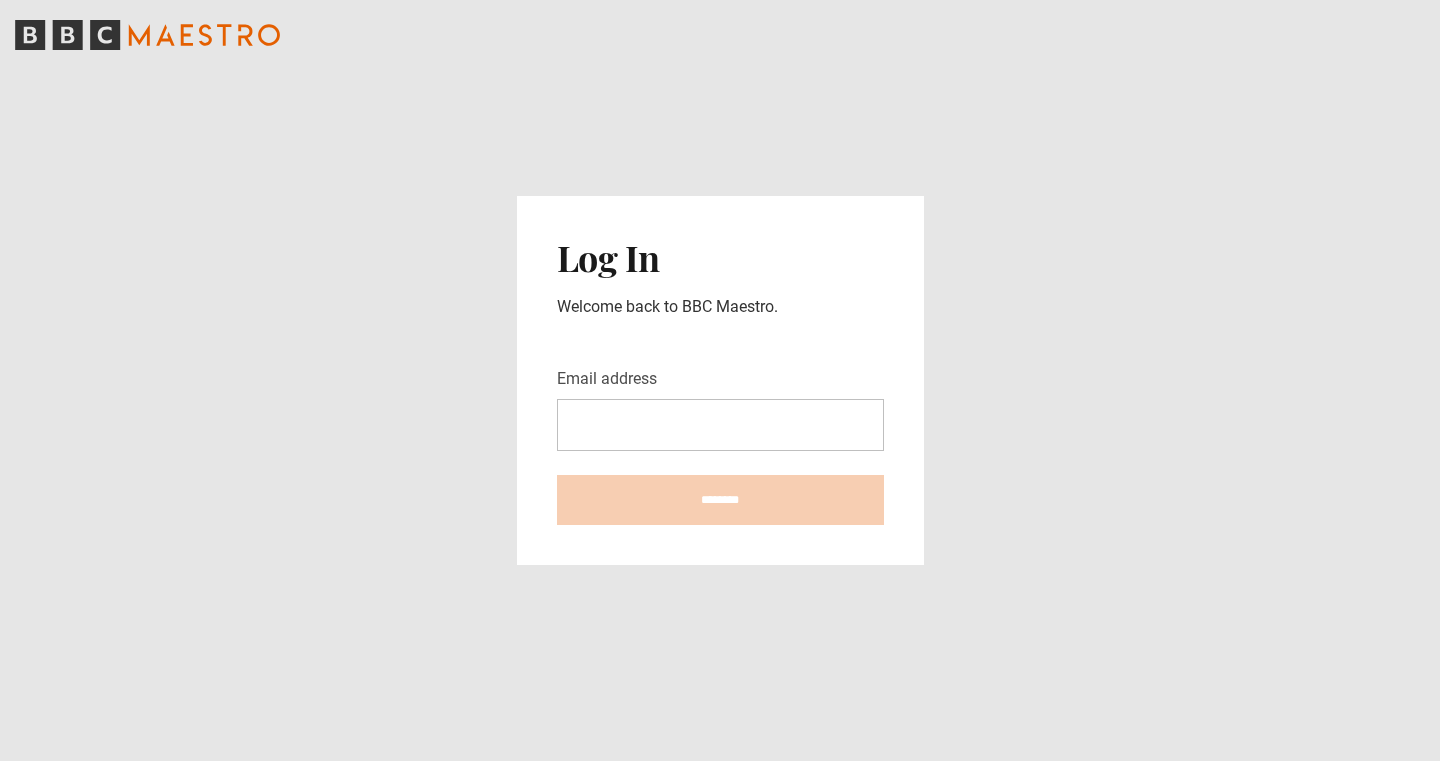 scroll, scrollTop: 0, scrollLeft: 0, axis: both 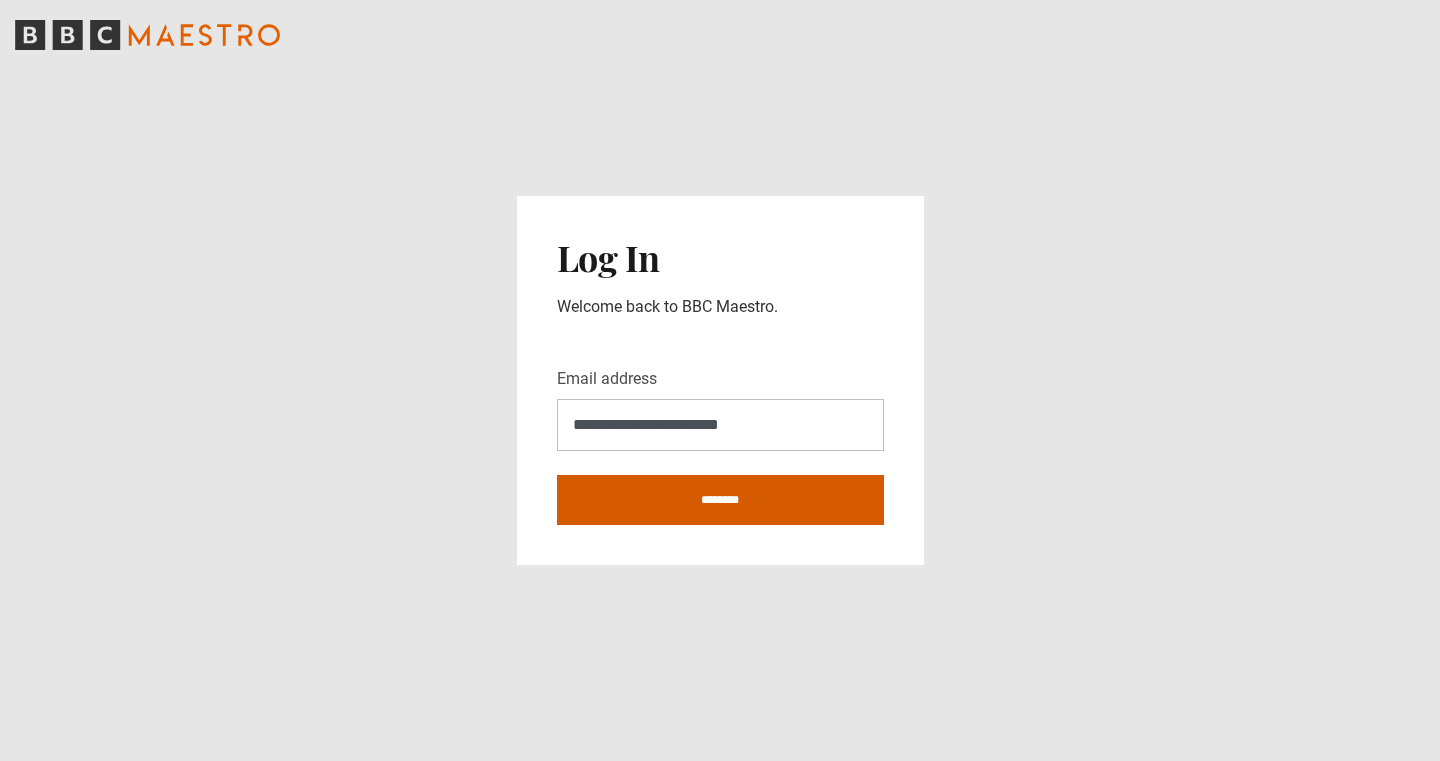 type on "**********" 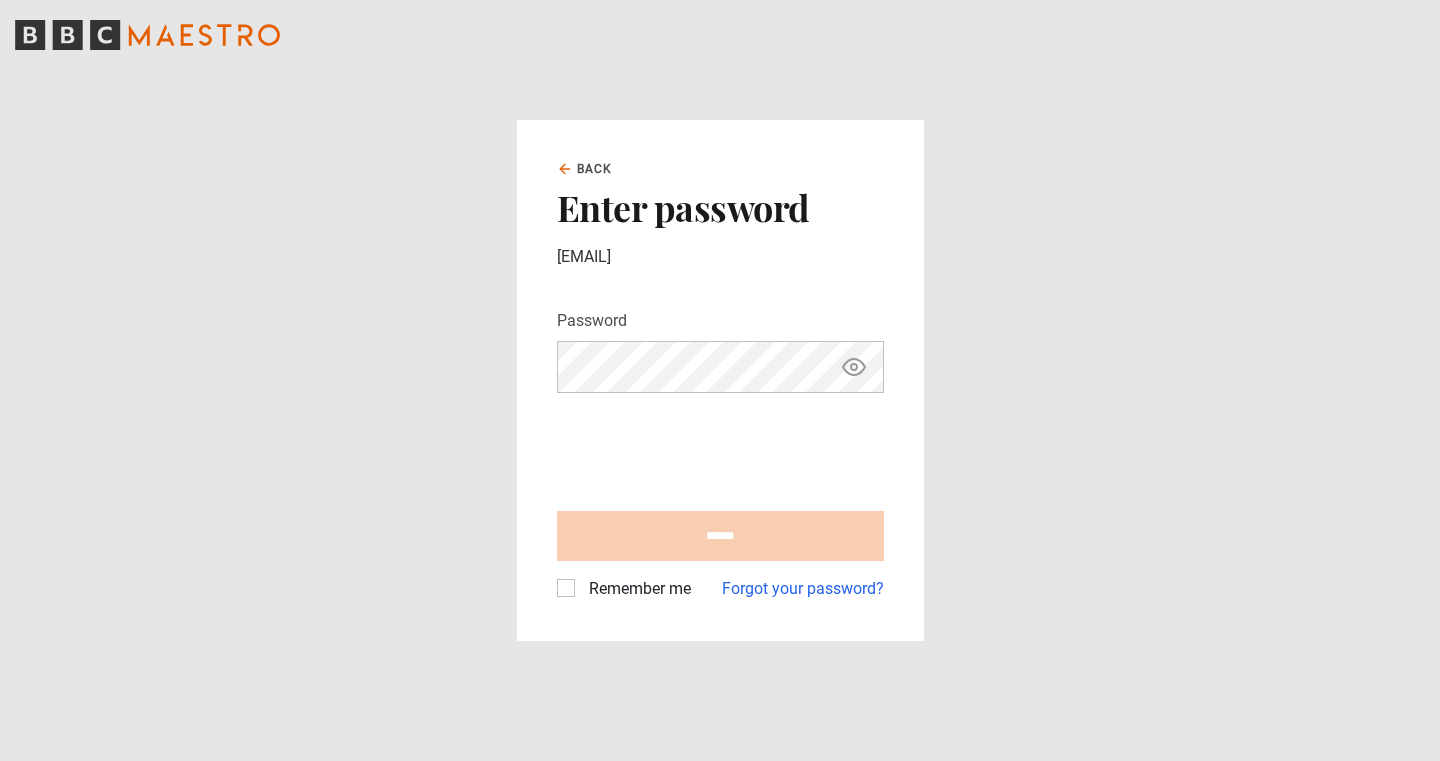 scroll, scrollTop: 0, scrollLeft: 0, axis: both 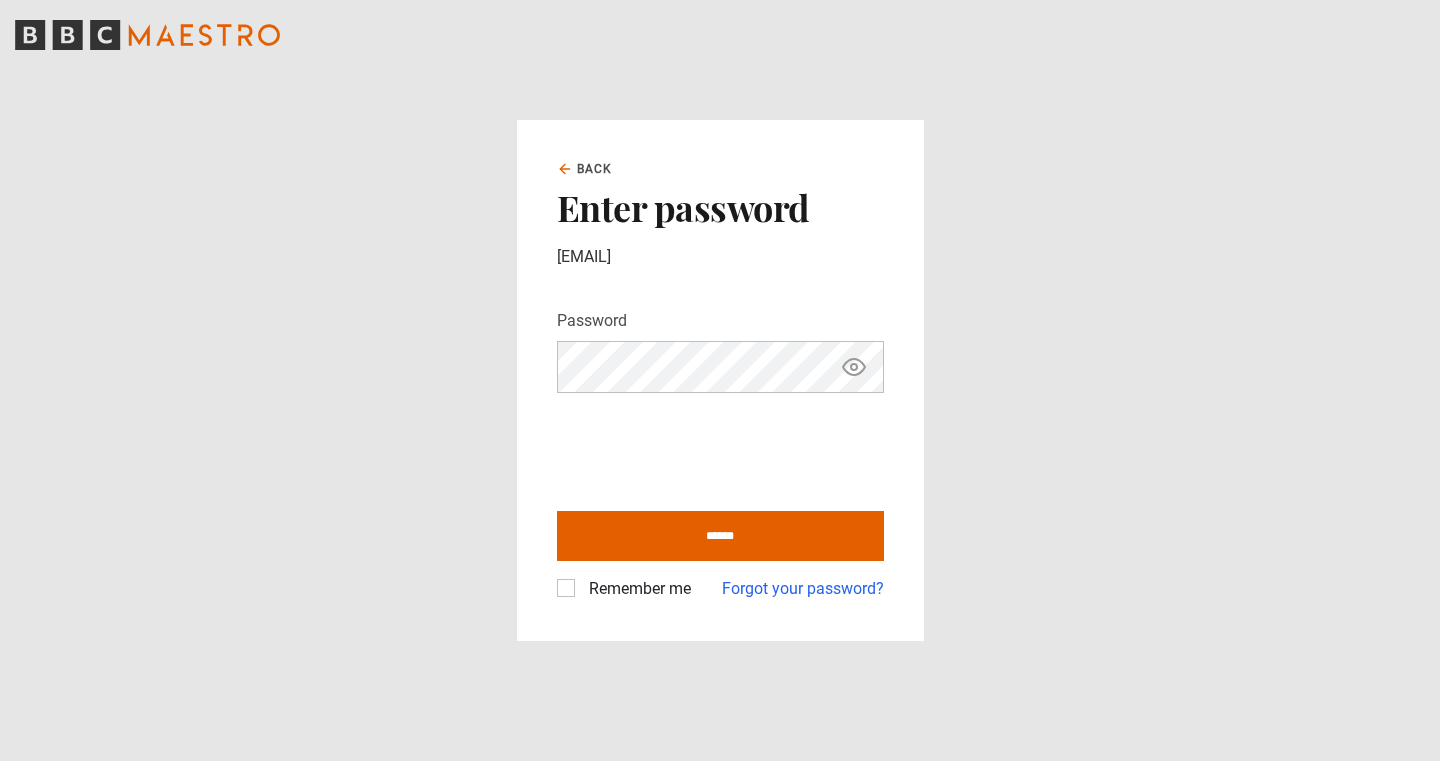 click 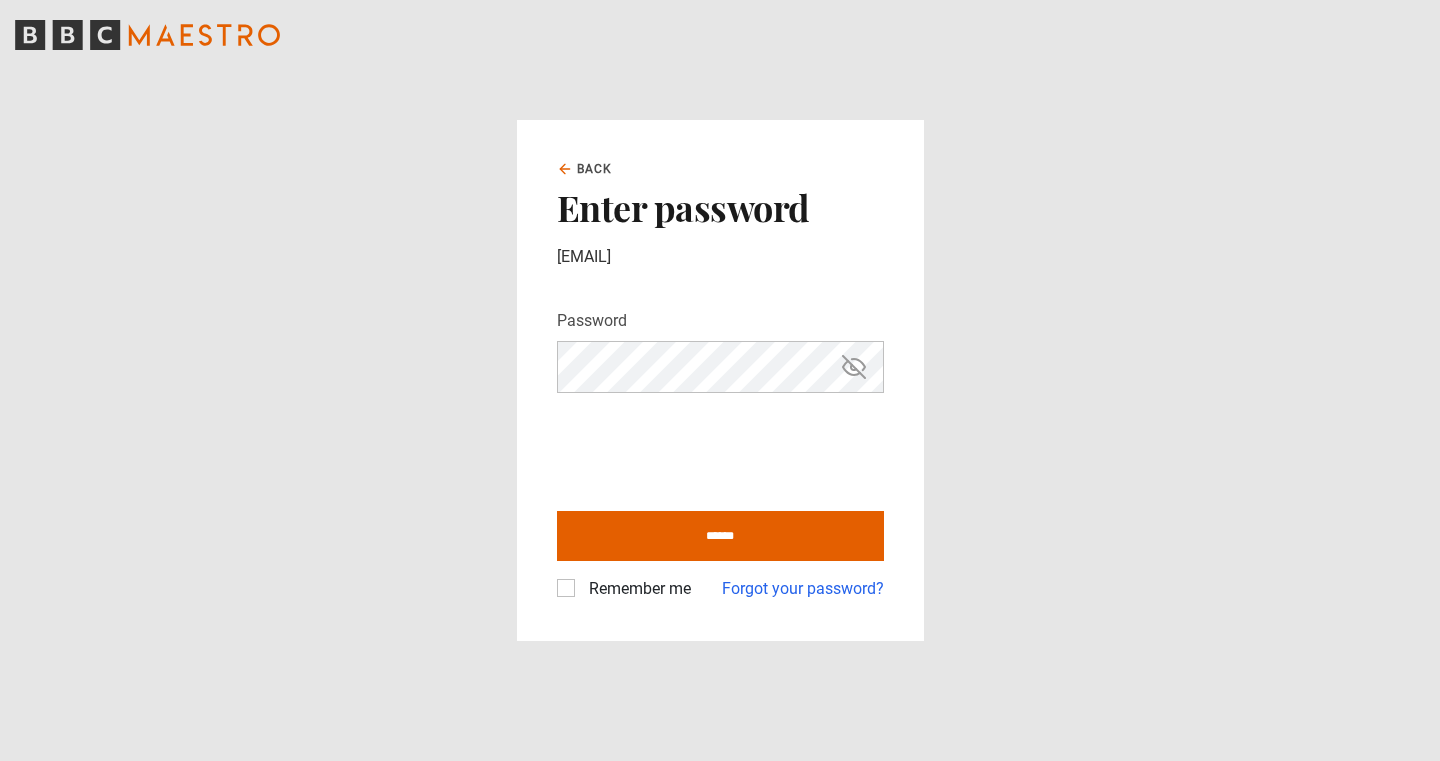 click 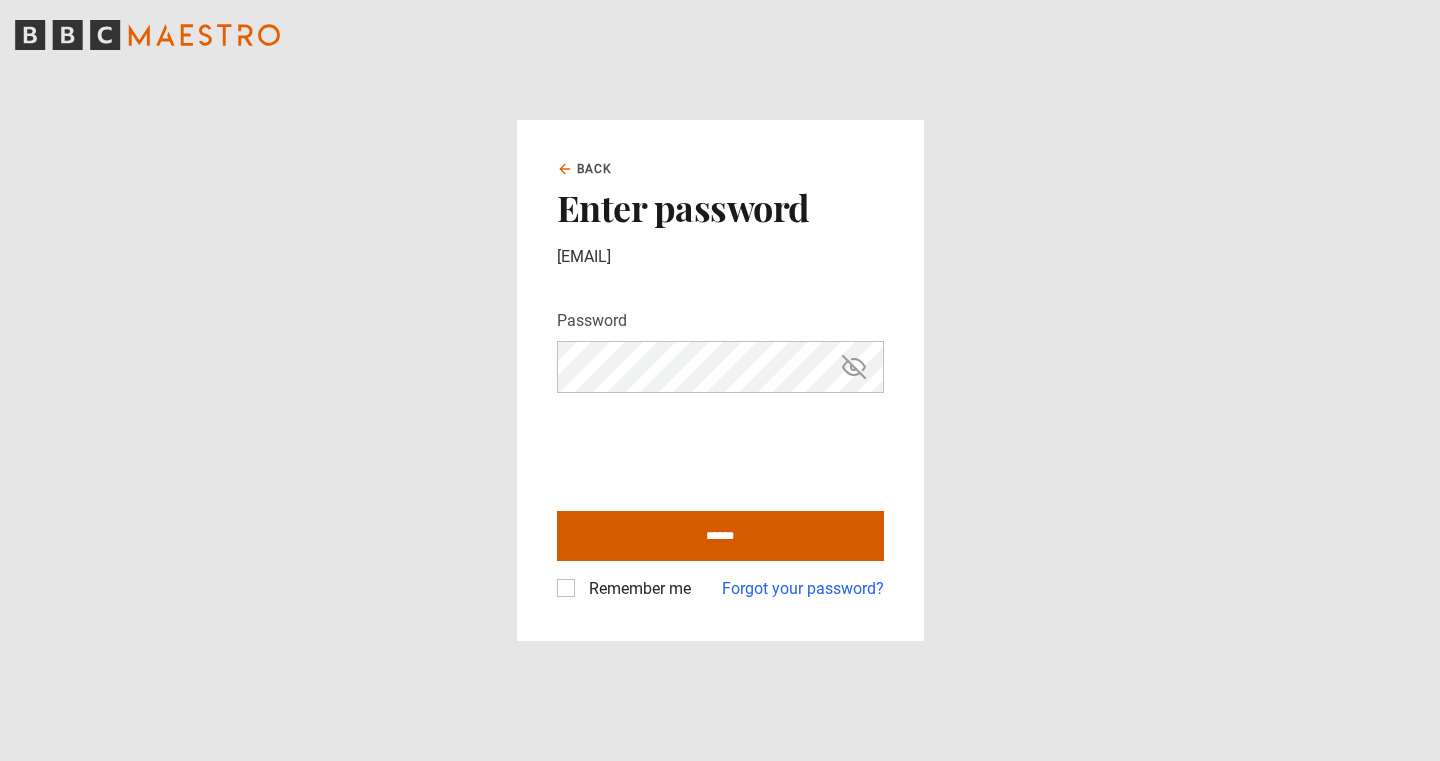 click on "******" at bounding box center [720, 536] 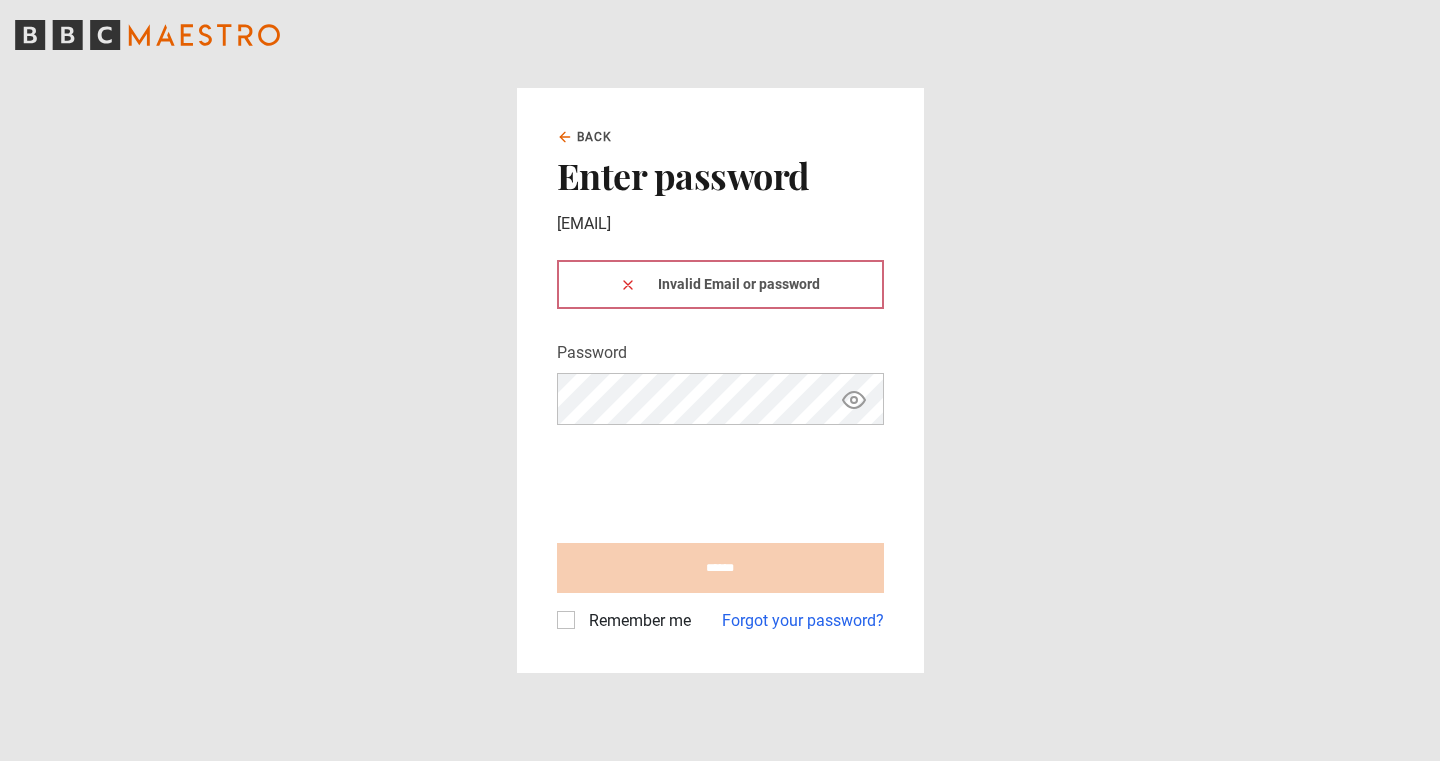 scroll, scrollTop: 0, scrollLeft: 0, axis: both 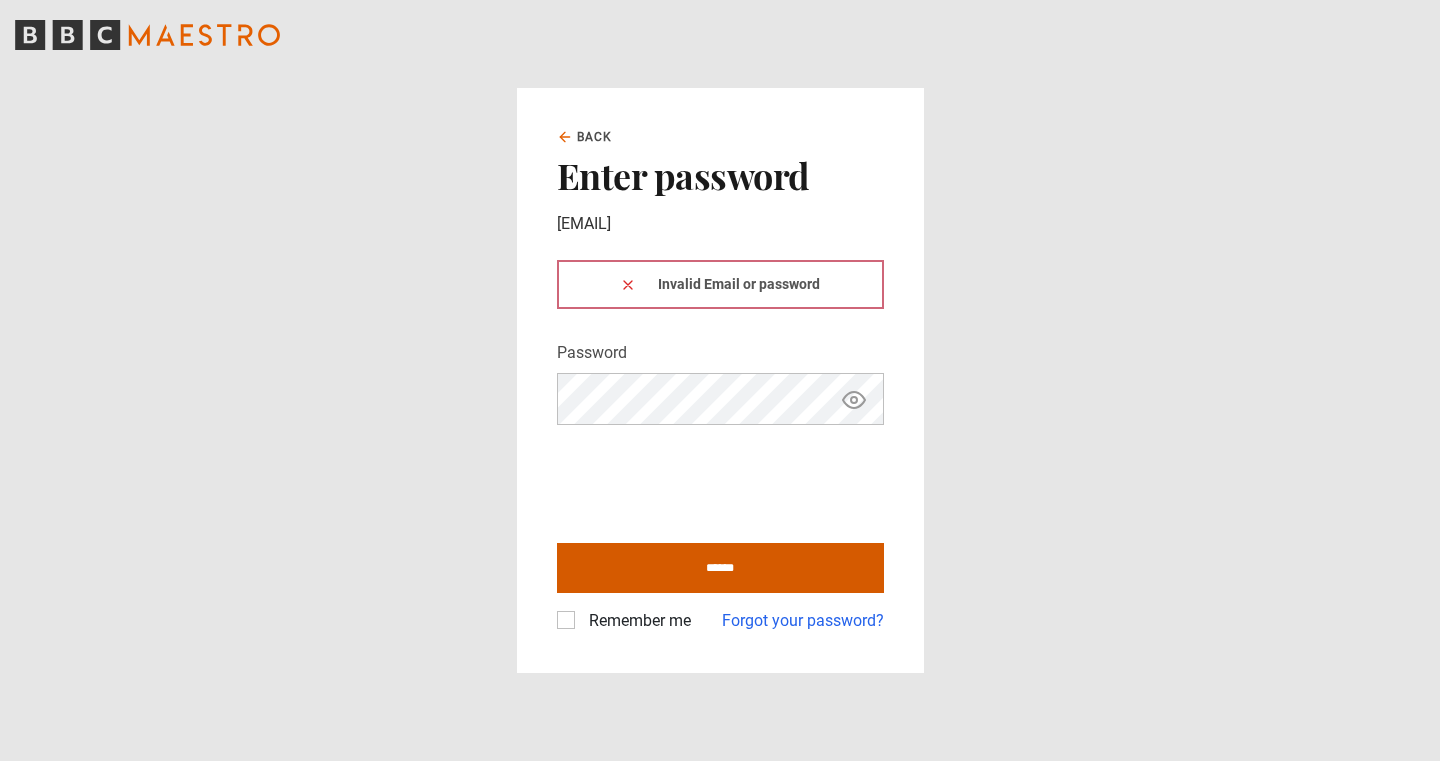 click on "******" at bounding box center [720, 568] 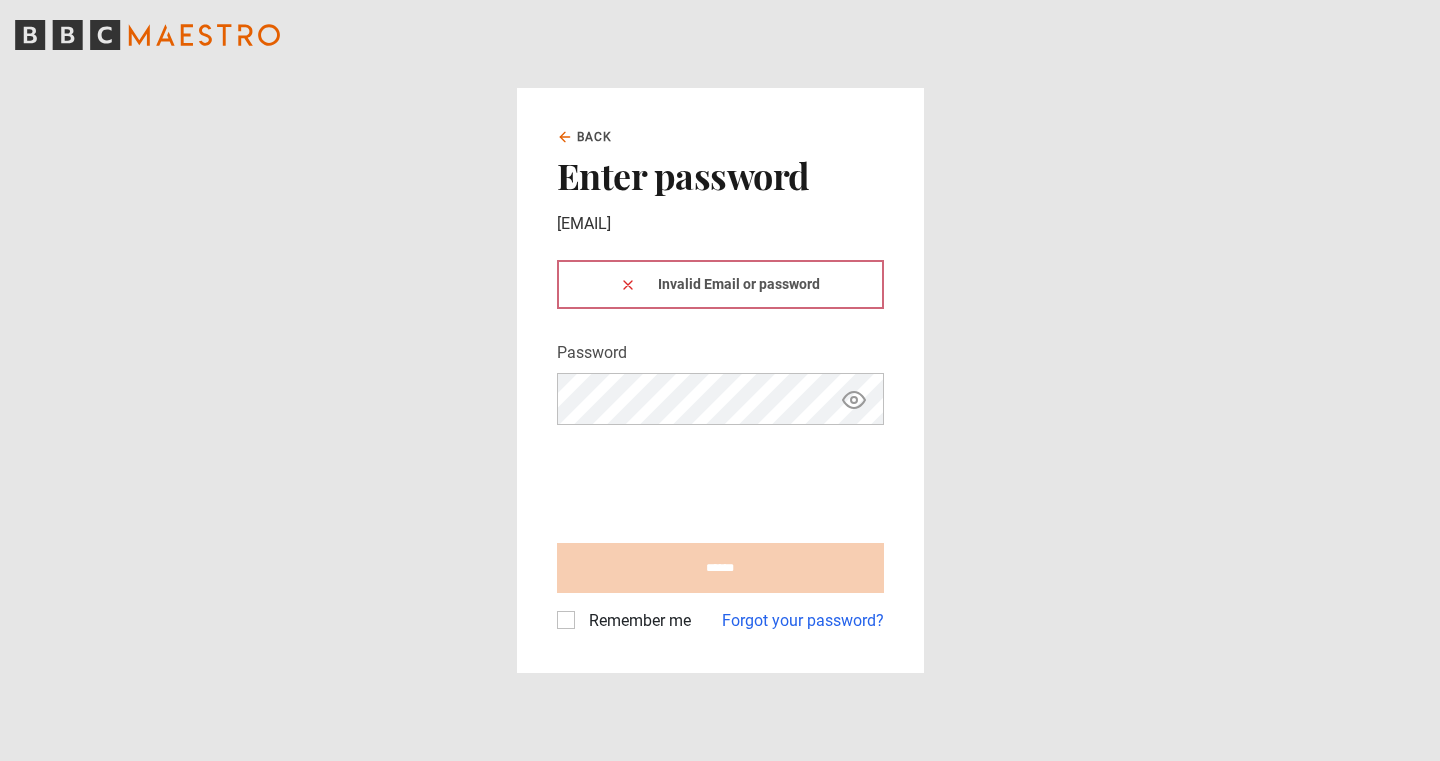 scroll, scrollTop: 0, scrollLeft: 0, axis: both 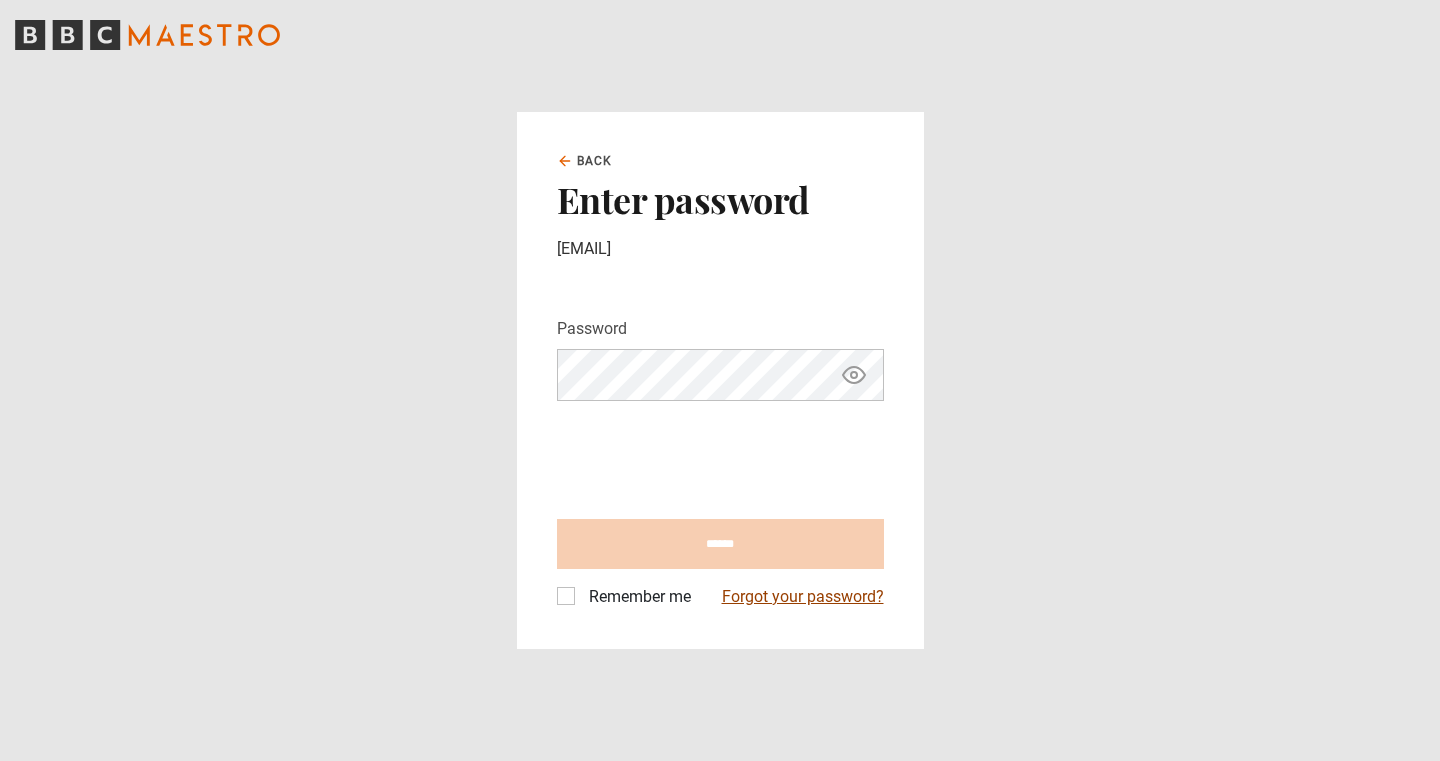 click on "Forgot your password?" at bounding box center [803, 597] 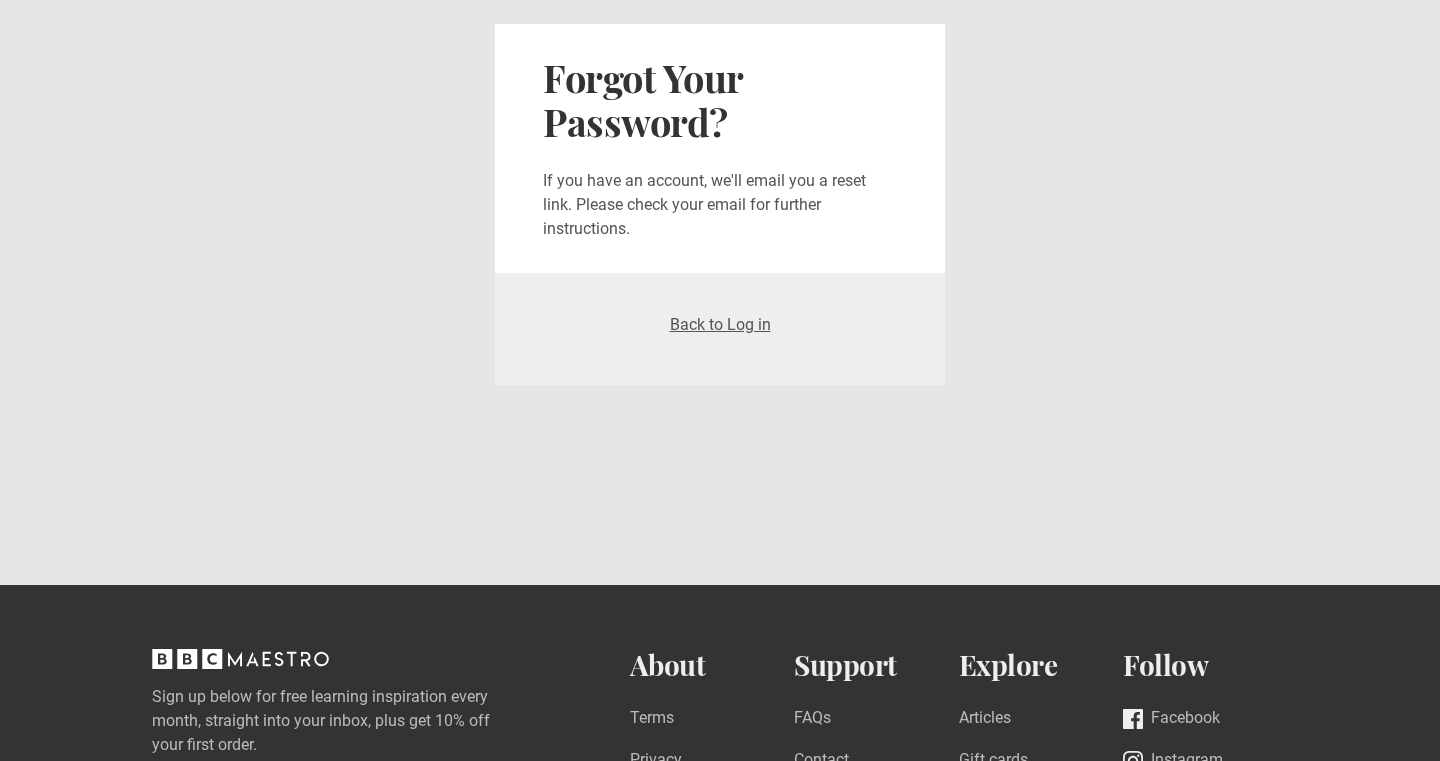 scroll, scrollTop: 0, scrollLeft: 0, axis: both 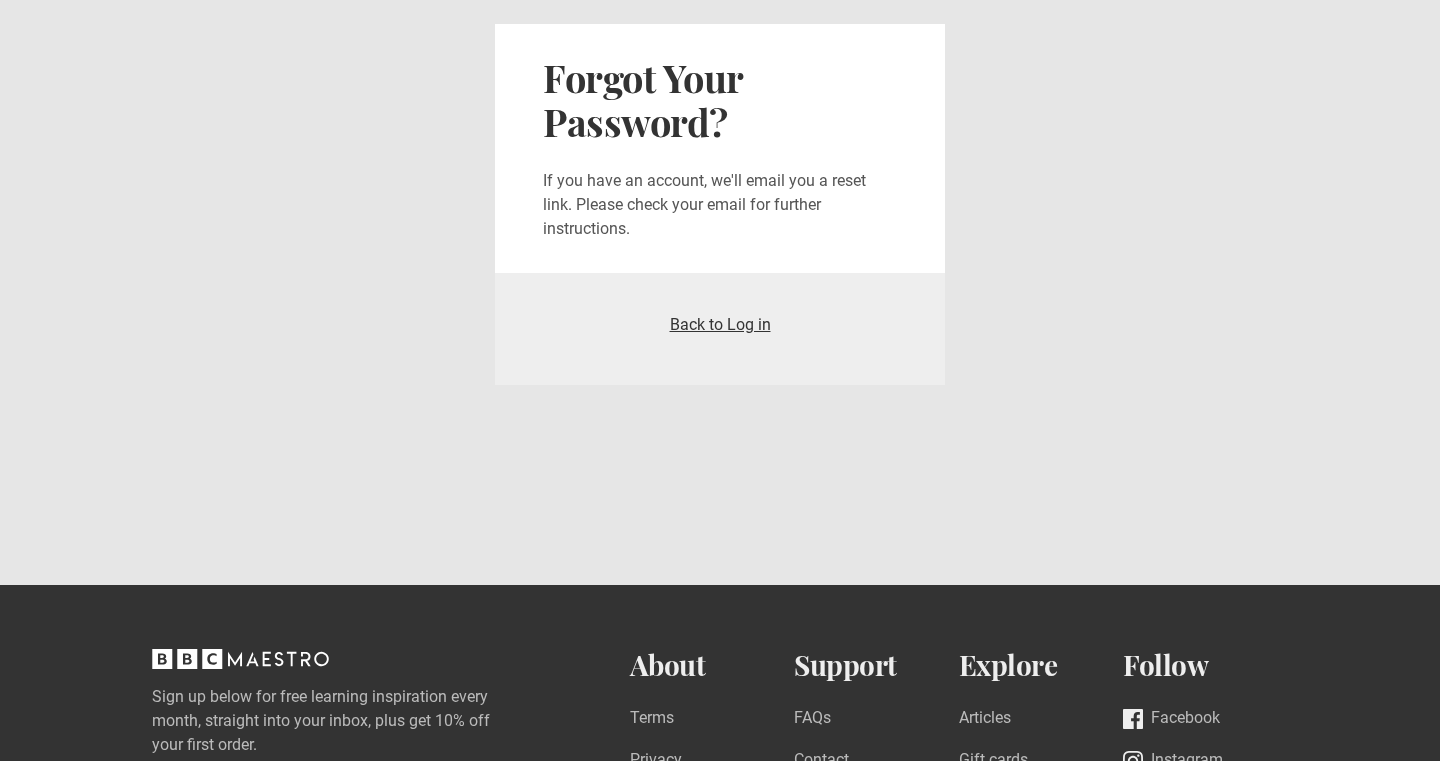 click on "Back to Log in" at bounding box center [720, 329] 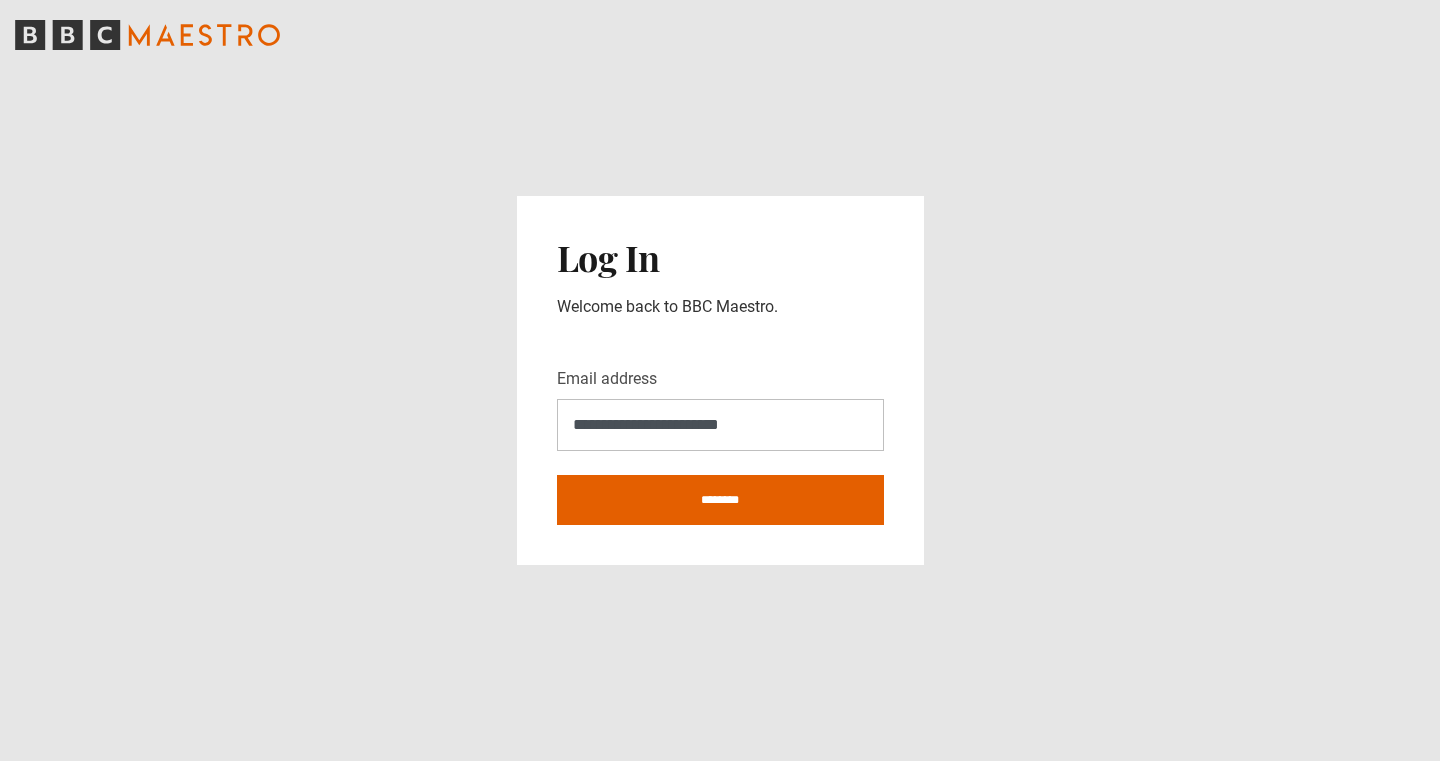 scroll, scrollTop: 0, scrollLeft: 0, axis: both 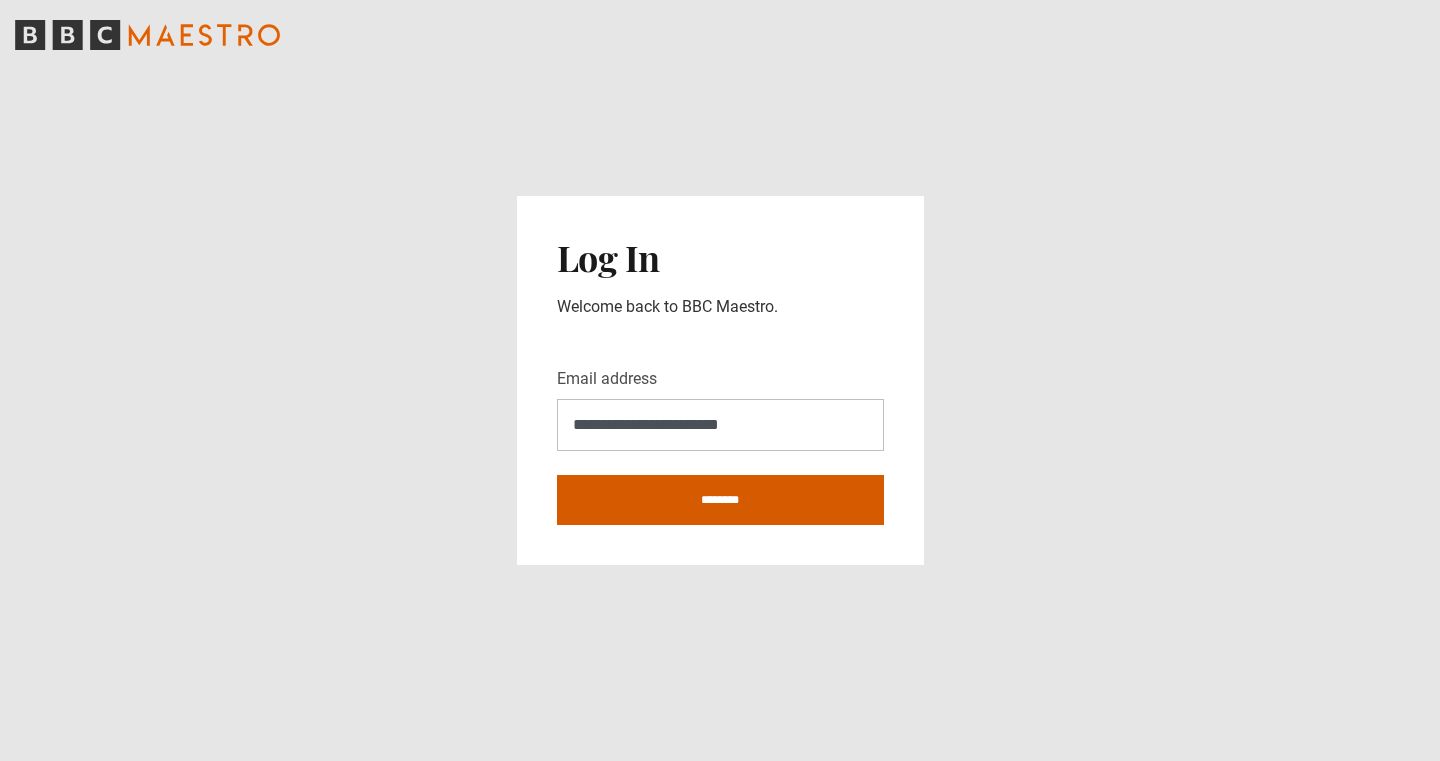 click on "********" at bounding box center (720, 500) 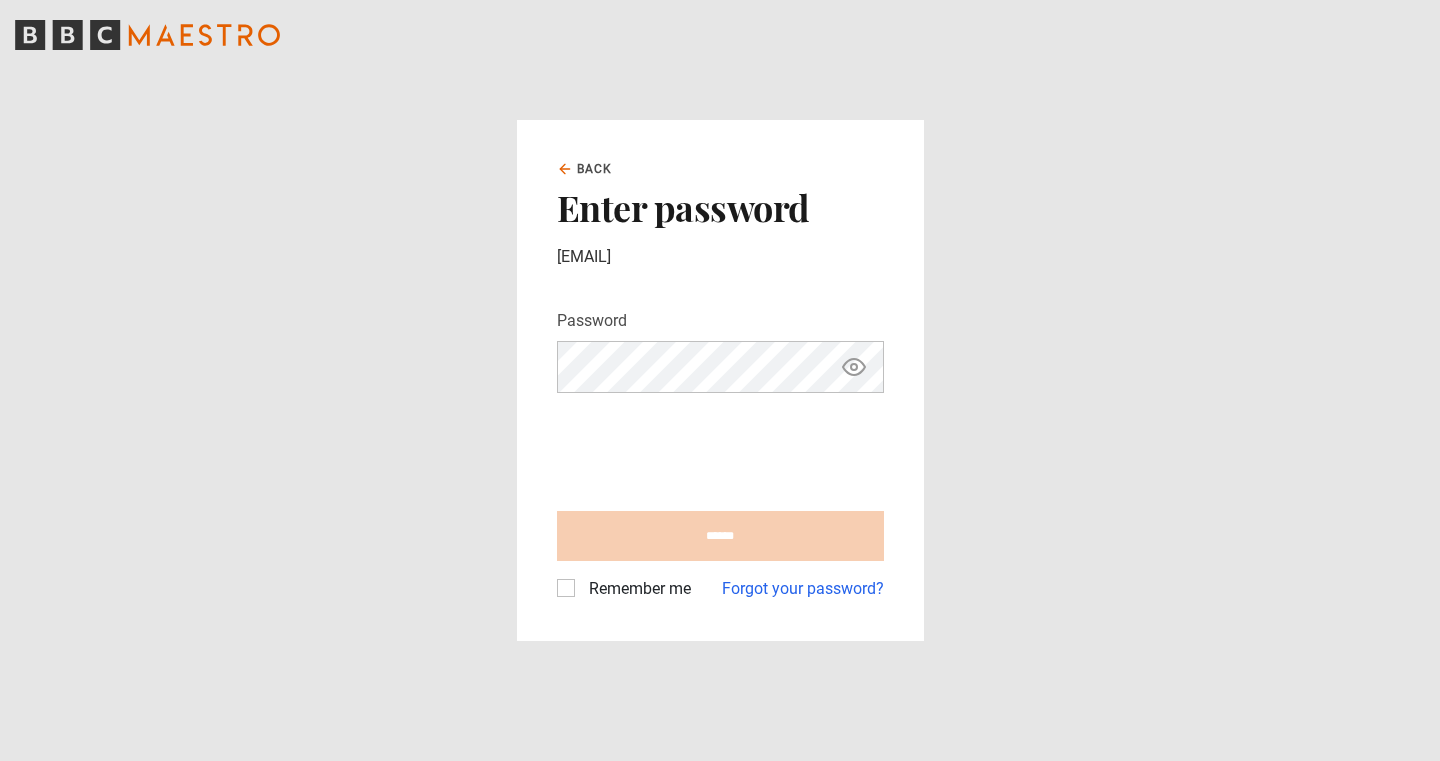scroll, scrollTop: 0, scrollLeft: 0, axis: both 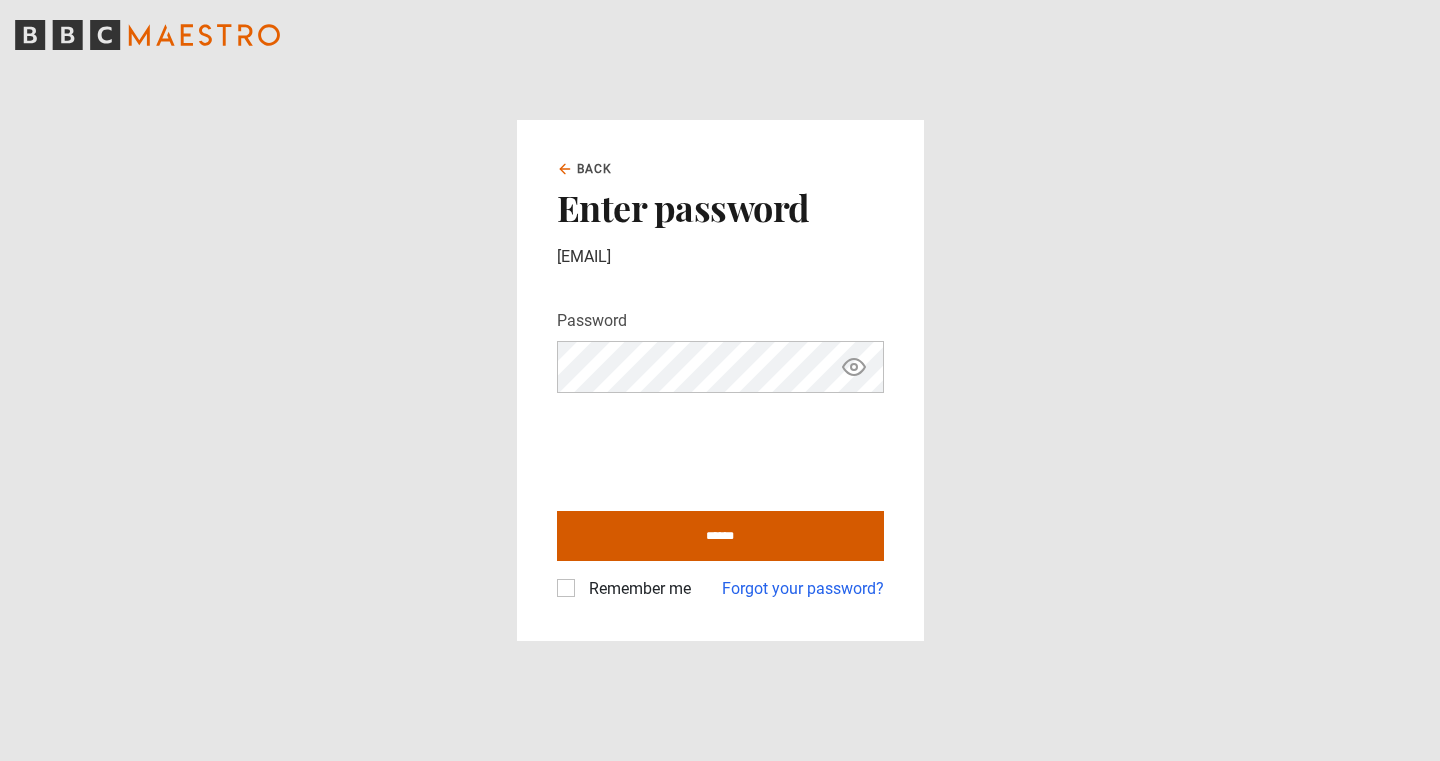 click on "******" at bounding box center (720, 536) 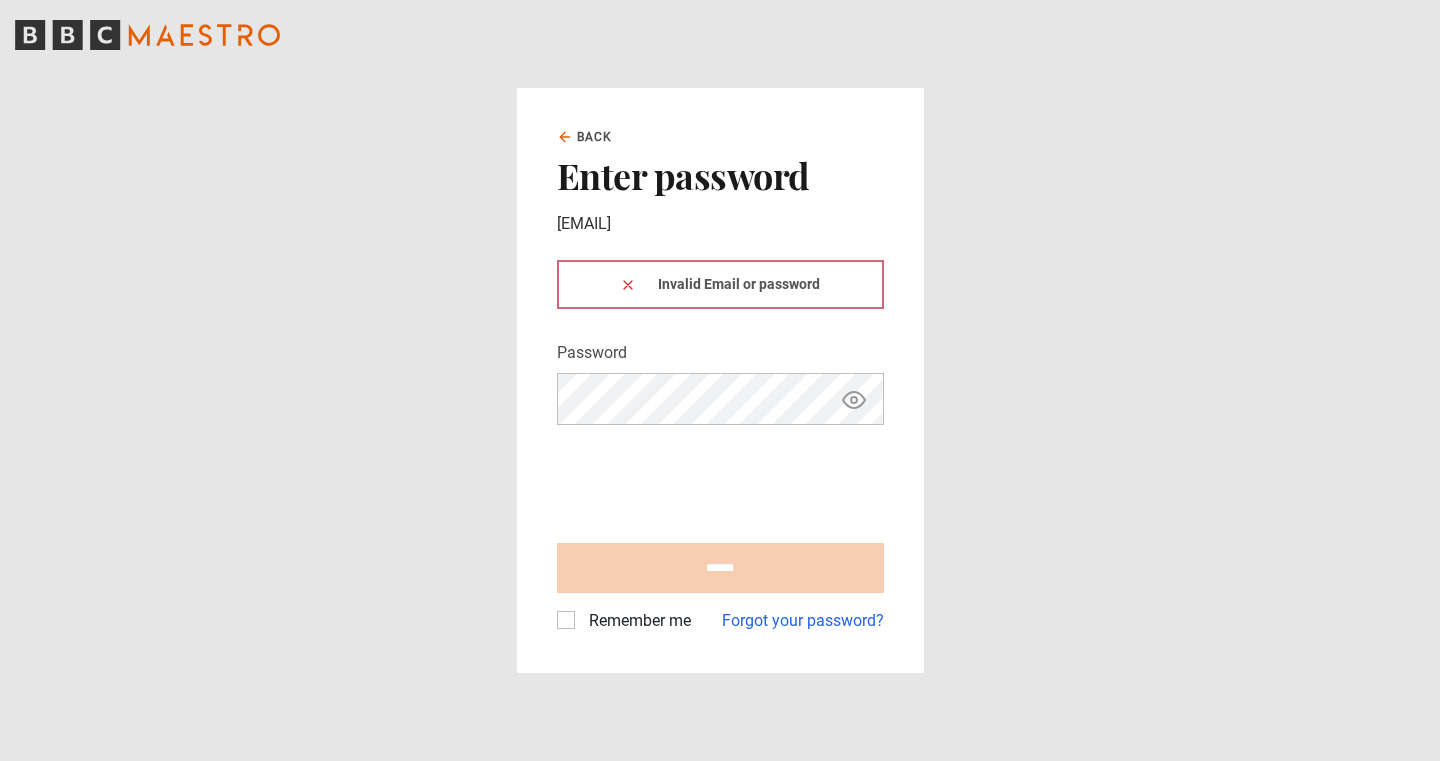 scroll, scrollTop: 0, scrollLeft: 0, axis: both 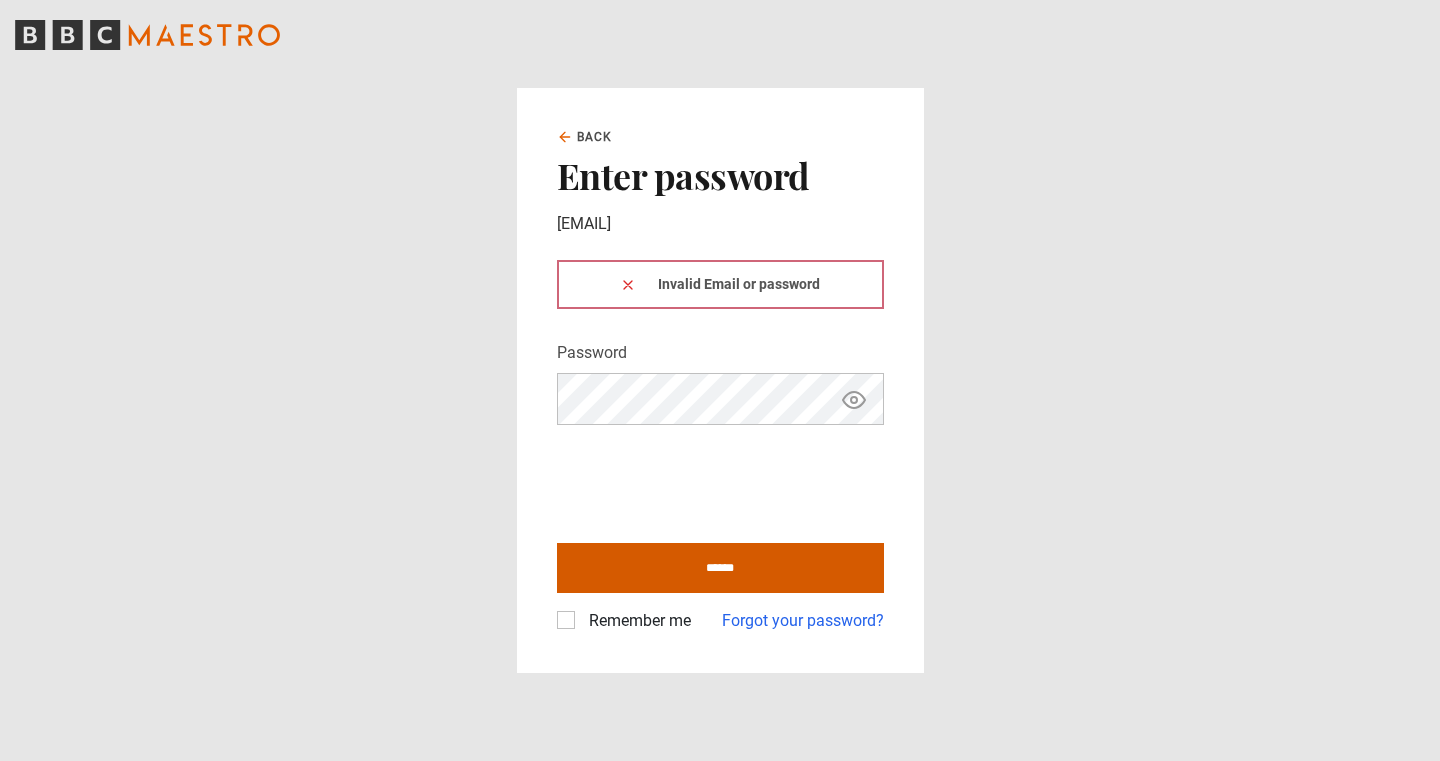 click on "******" at bounding box center [720, 568] 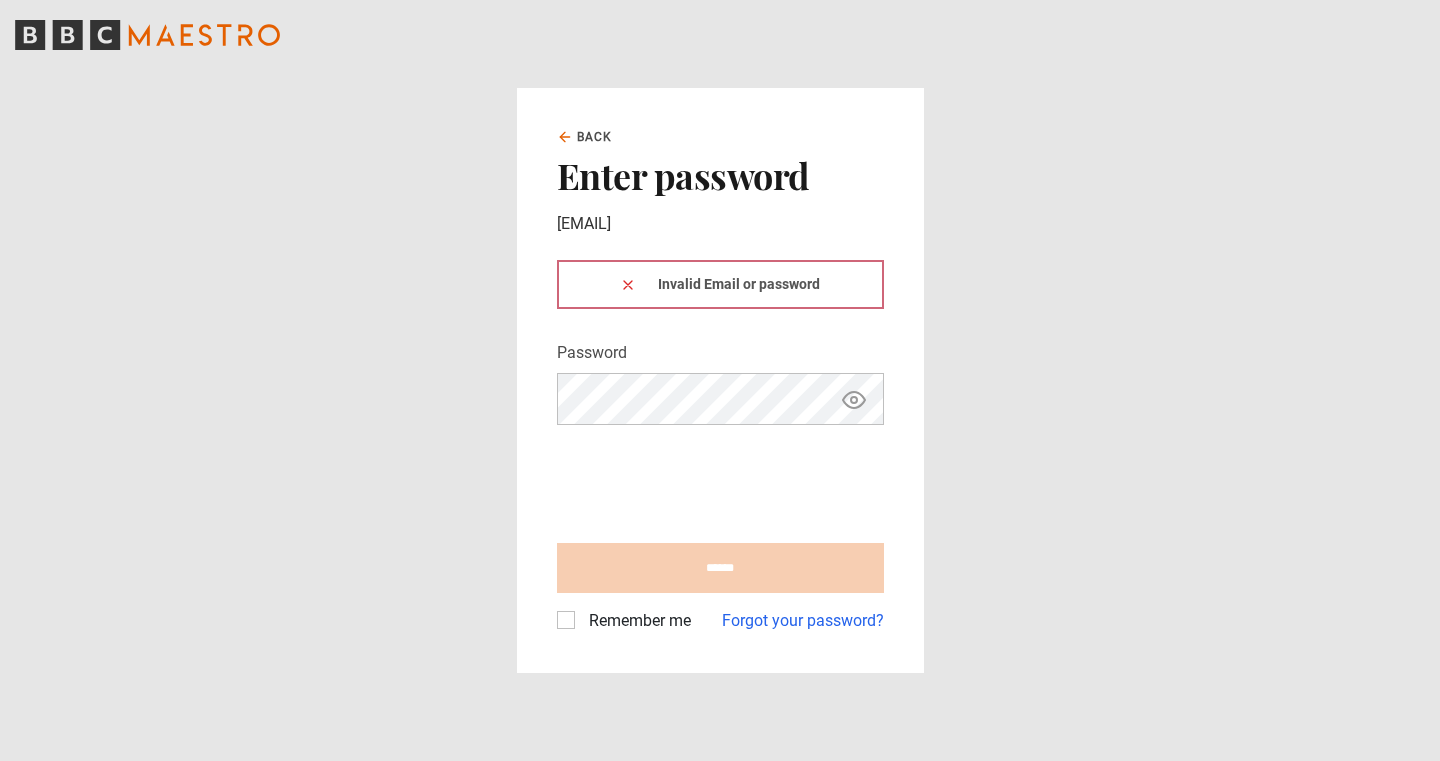 scroll, scrollTop: 0, scrollLeft: 0, axis: both 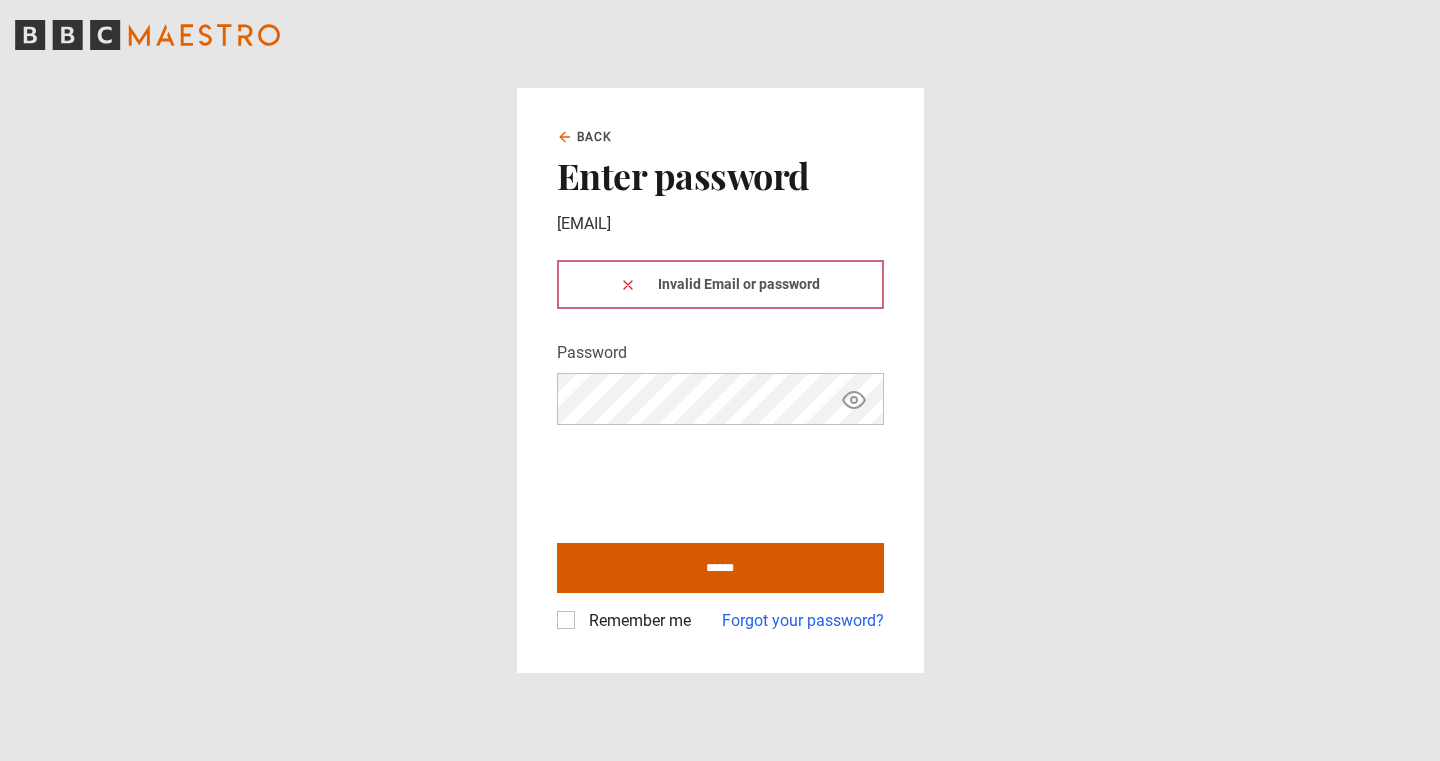 click on "******" at bounding box center [720, 568] 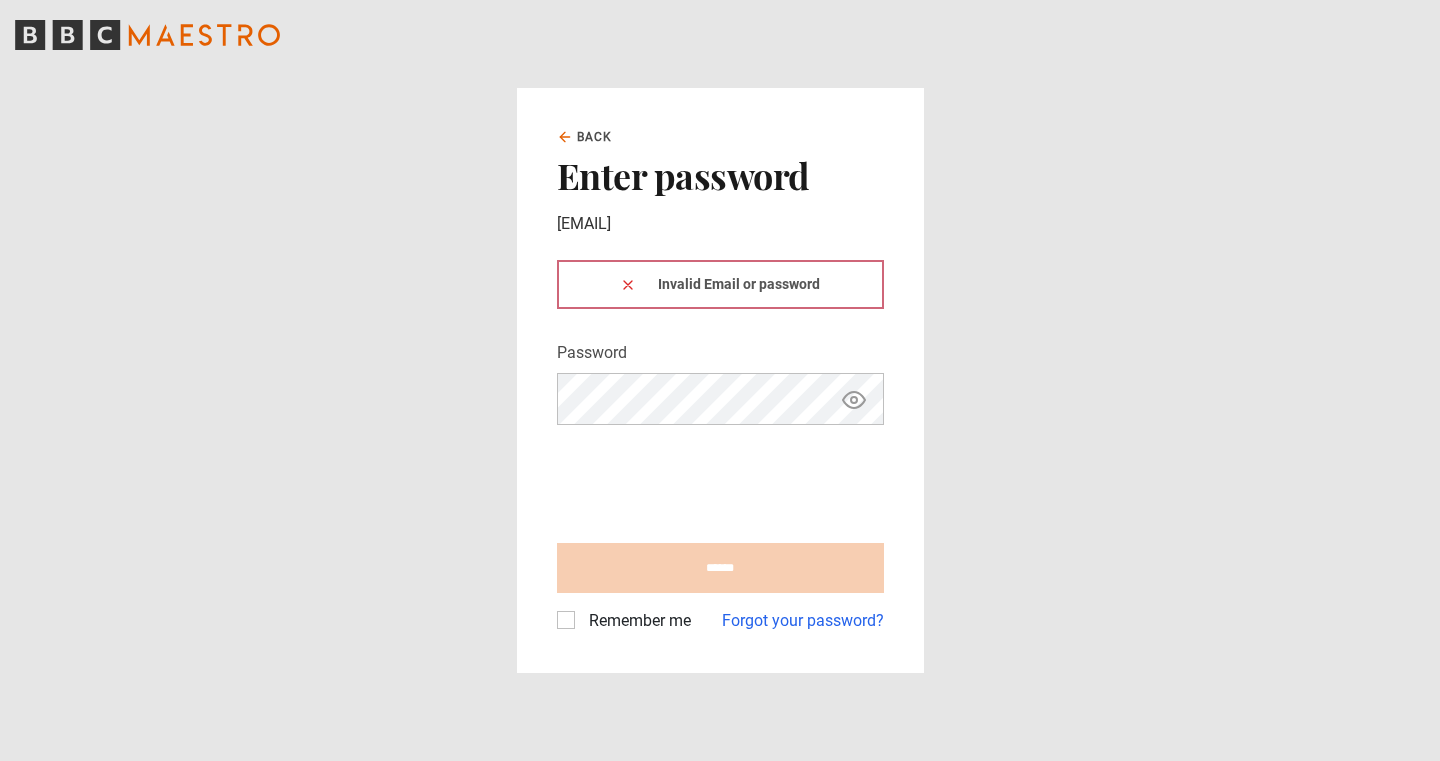 scroll, scrollTop: 0, scrollLeft: 0, axis: both 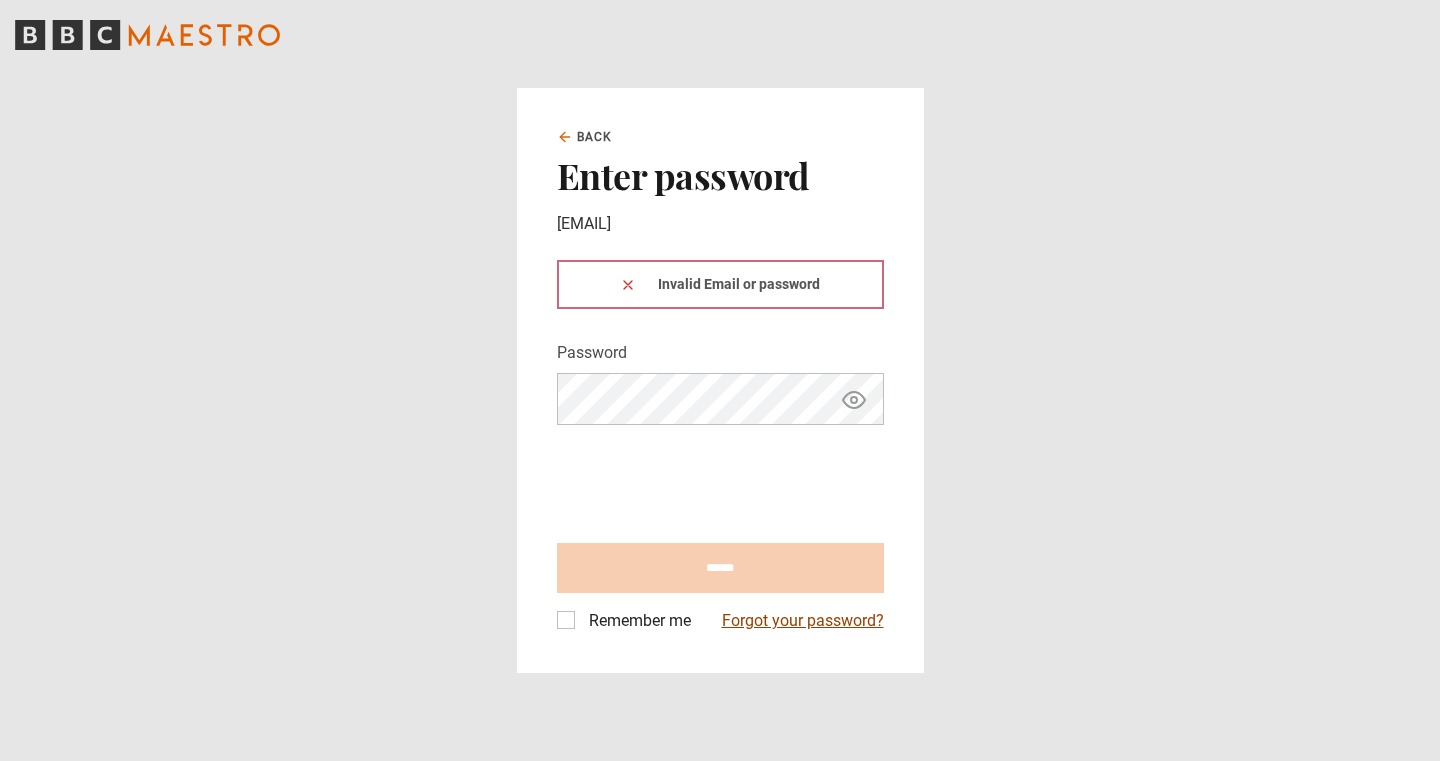 click on "Forgot your password?" at bounding box center (803, 621) 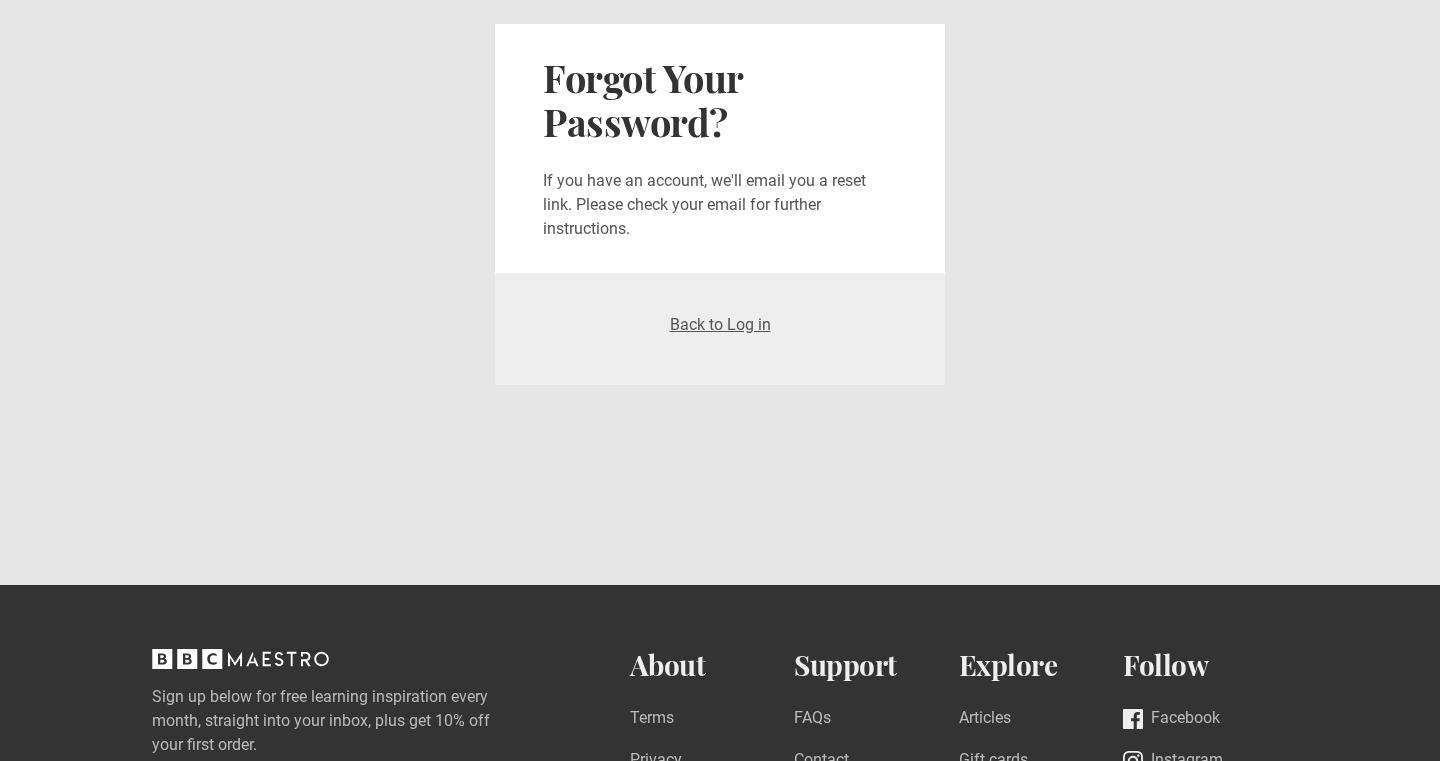 scroll, scrollTop: 0, scrollLeft: 0, axis: both 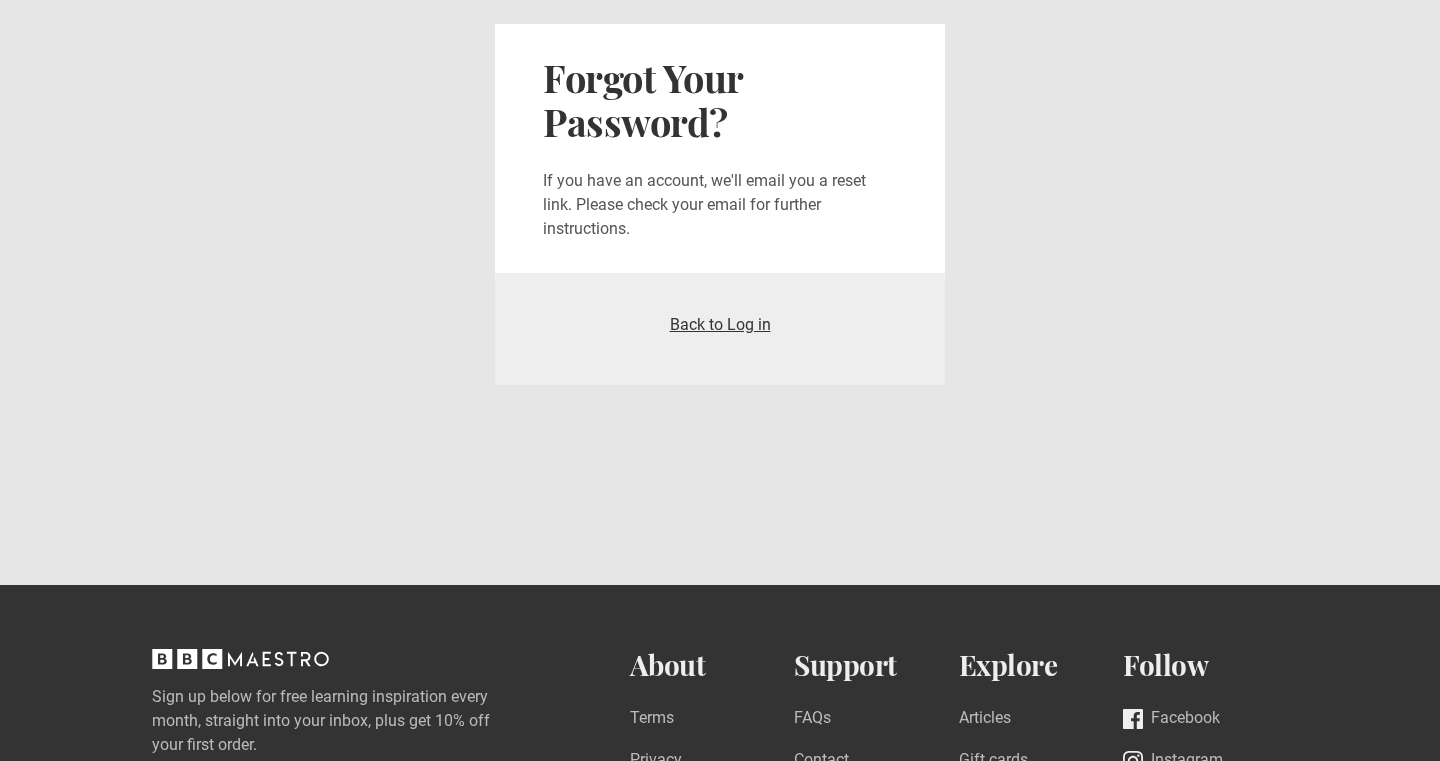 click on "Back to Log in" at bounding box center (720, 324) 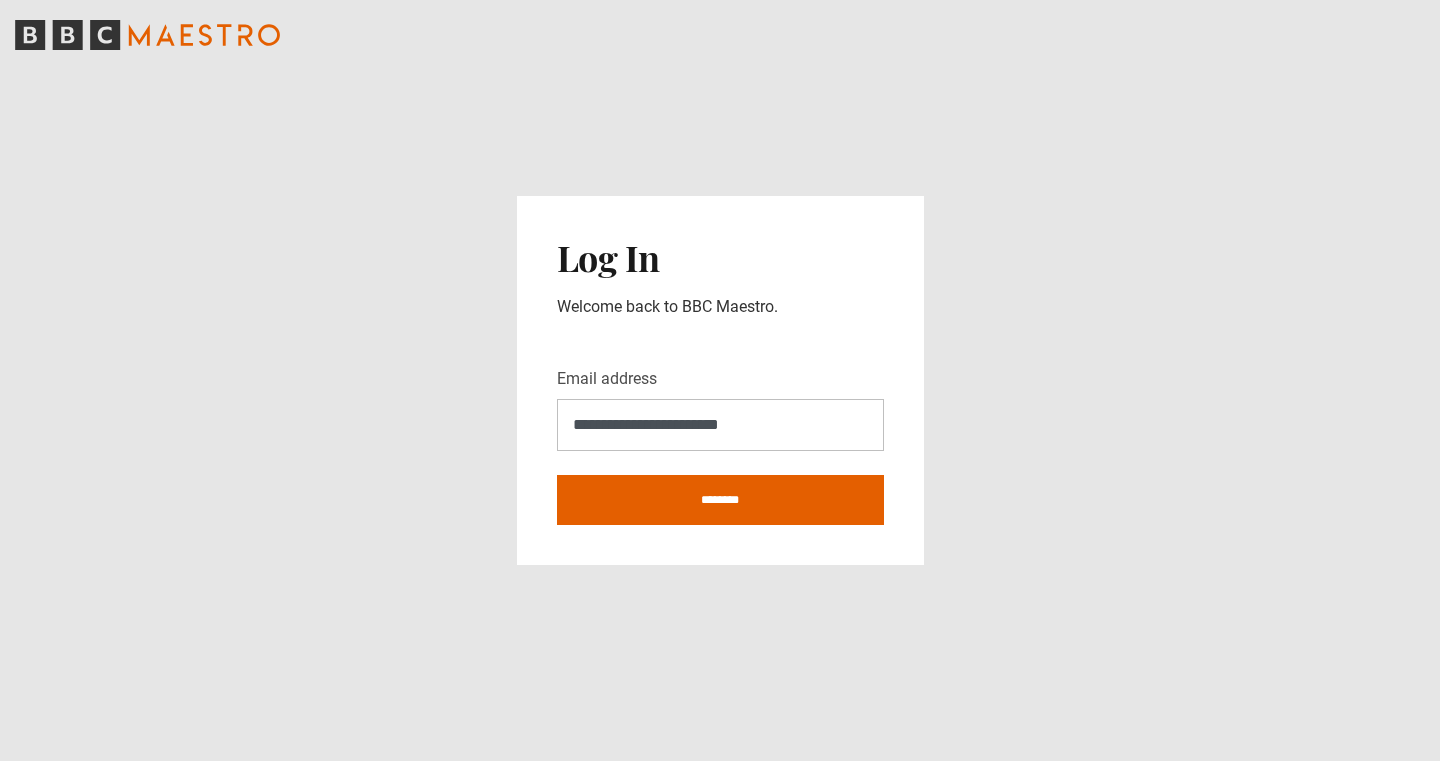 scroll, scrollTop: 0, scrollLeft: 0, axis: both 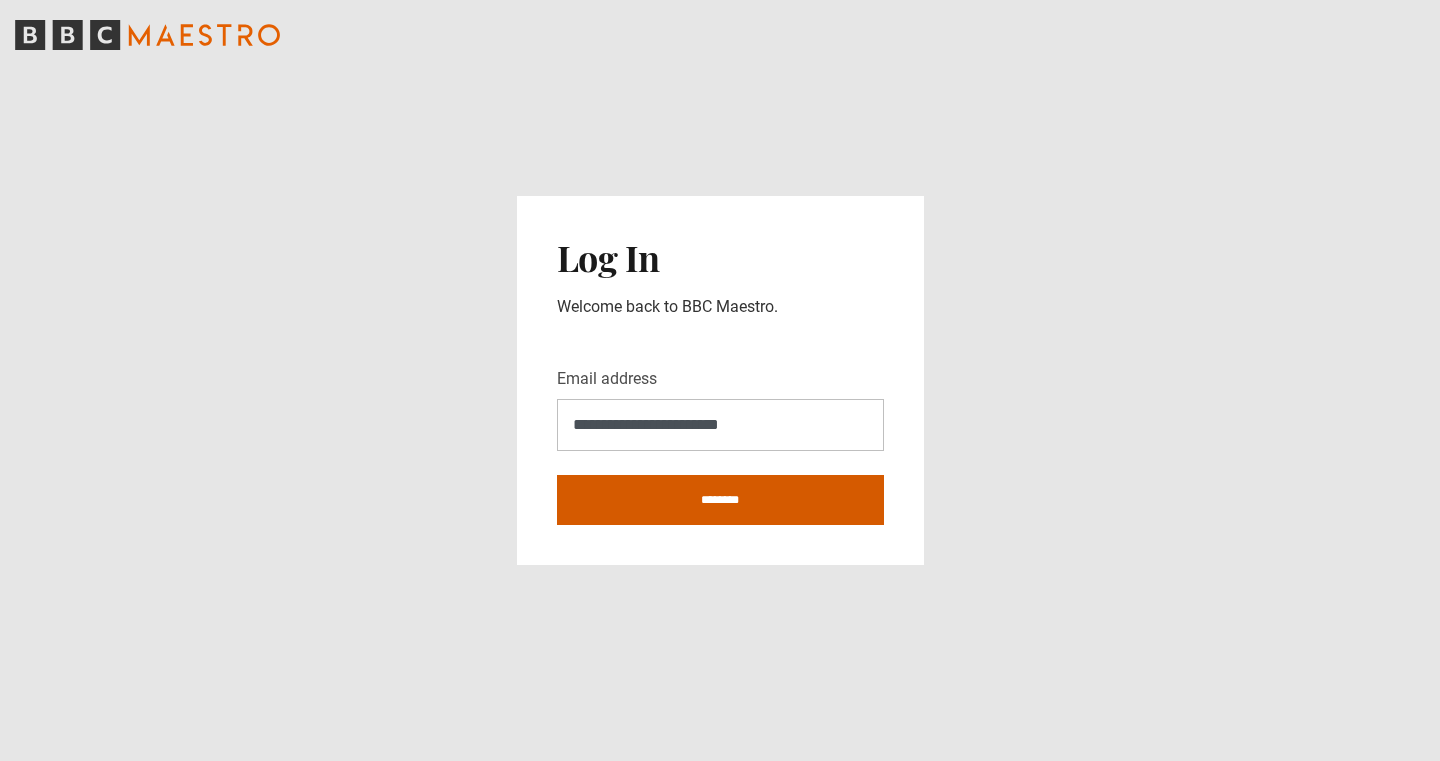 click on "********" at bounding box center (720, 500) 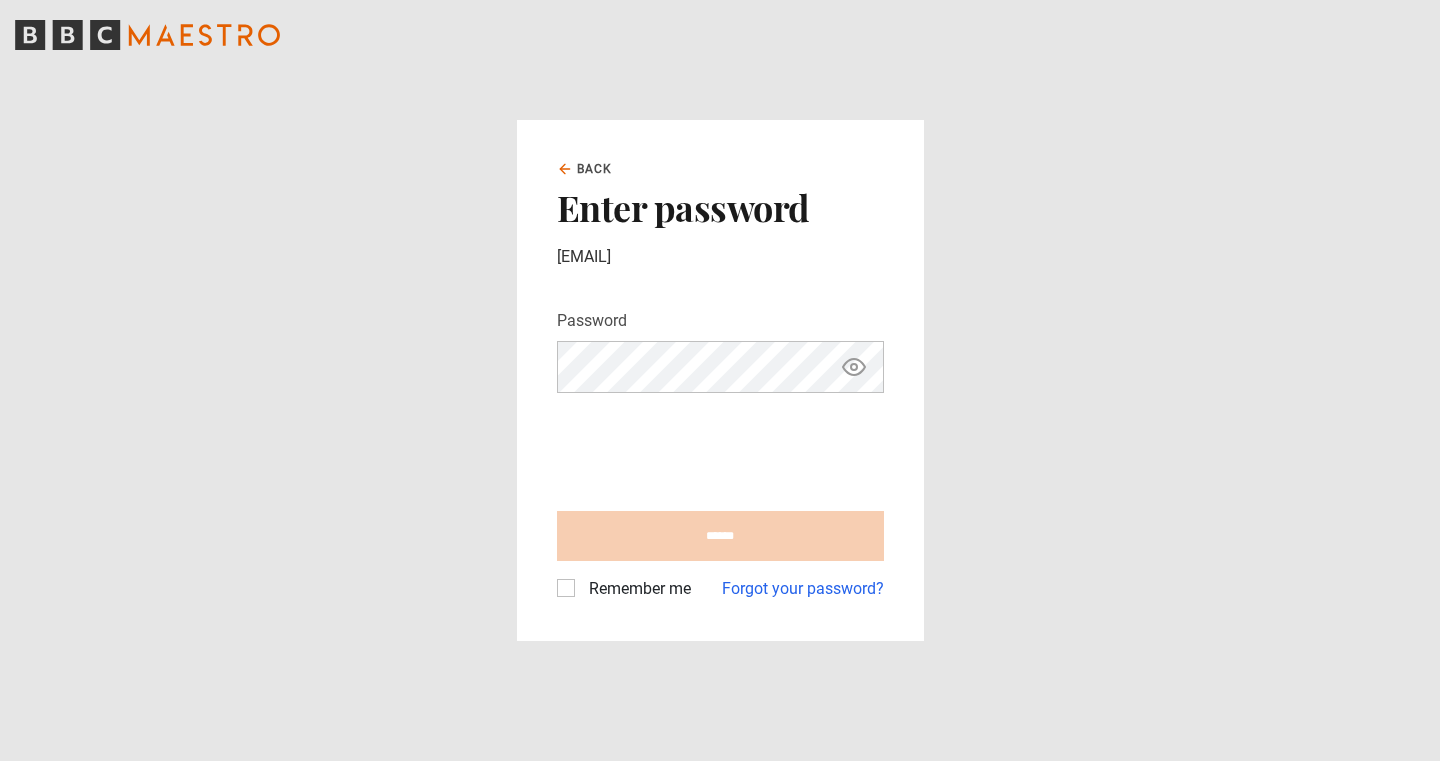 scroll, scrollTop: 0, scrollLeft: 0, axis: both 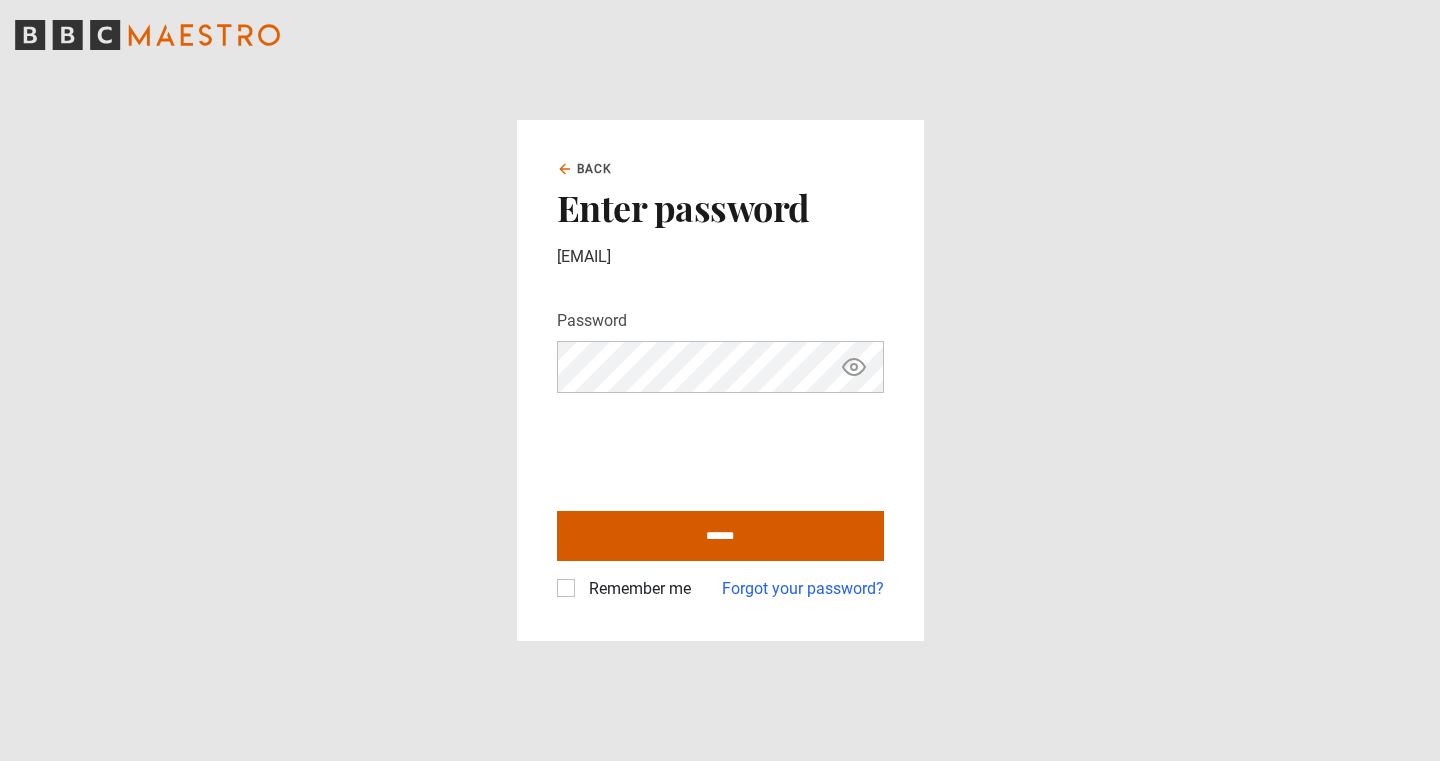 click on "******" at bounding box center (720, 536) 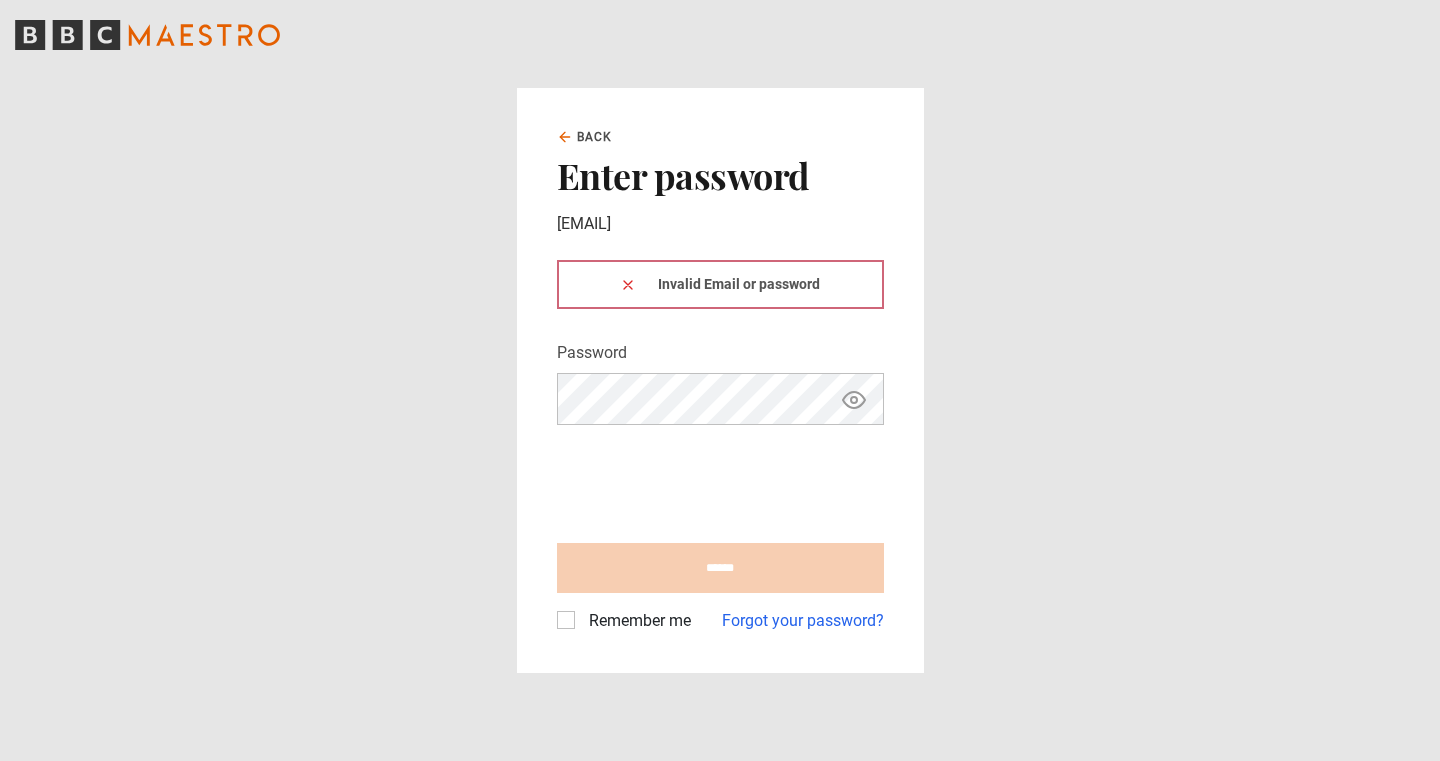 scroll, scrollTop: 0, scrollLeft: 0, axis: both 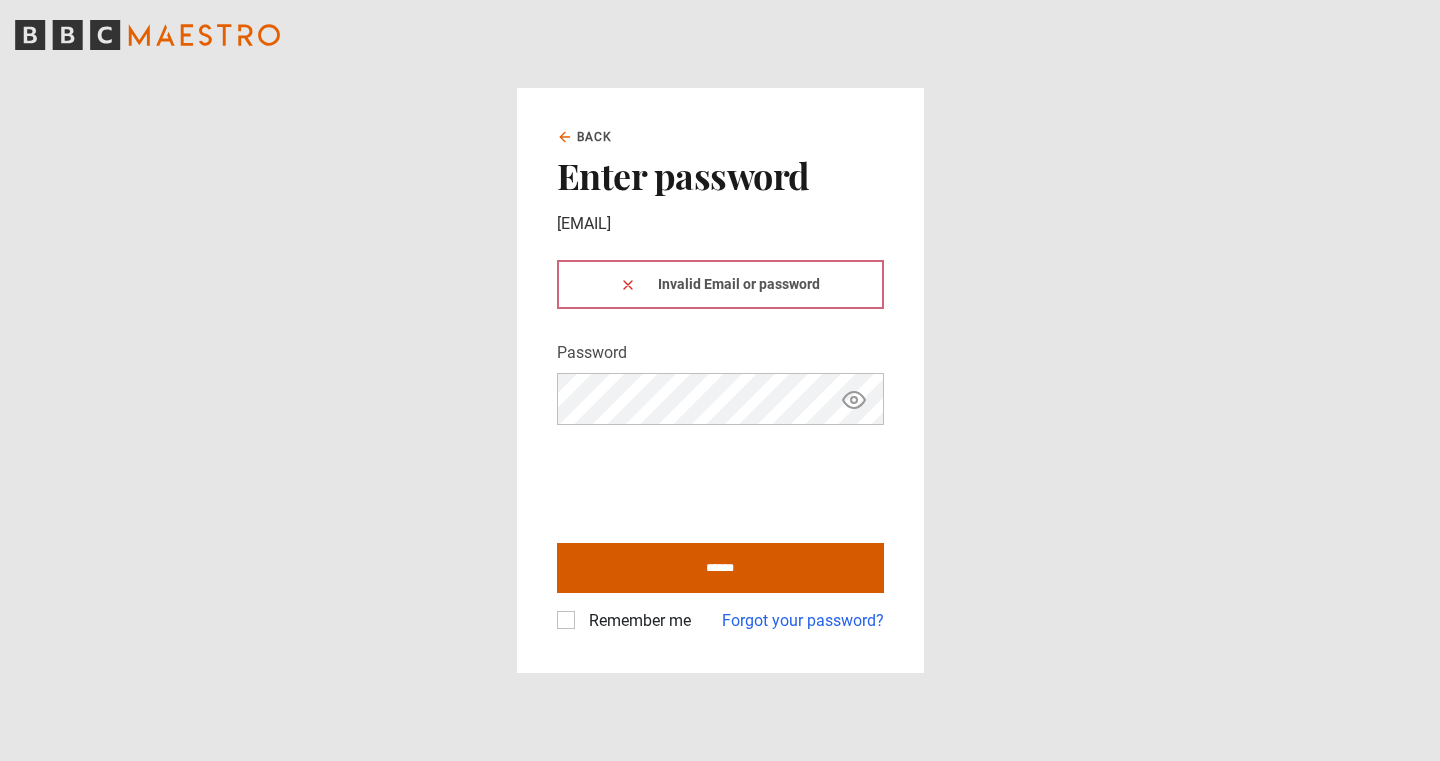 click on "******" at bounding box center [720, 568] 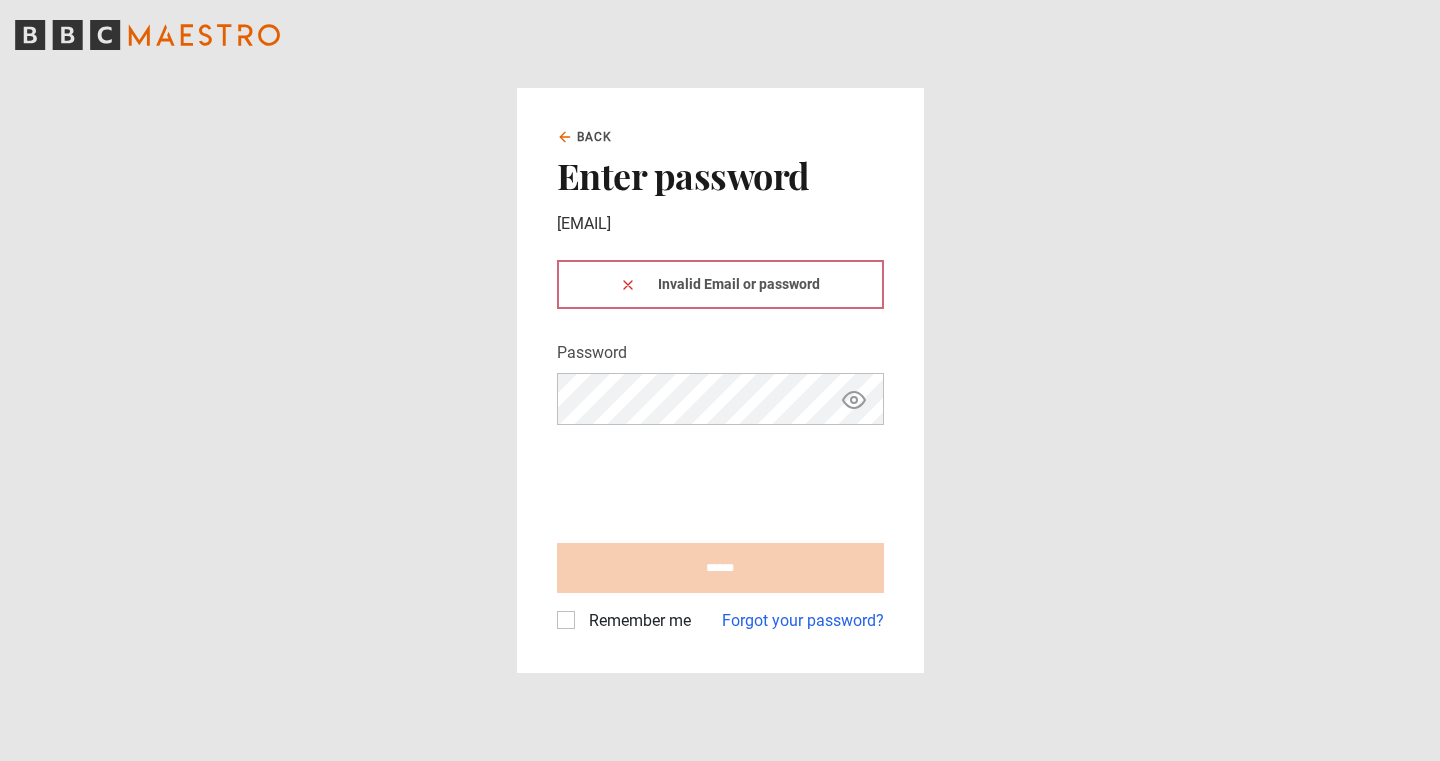 scroll, scrollTop: 0, scrollLeft: 0, axis: both 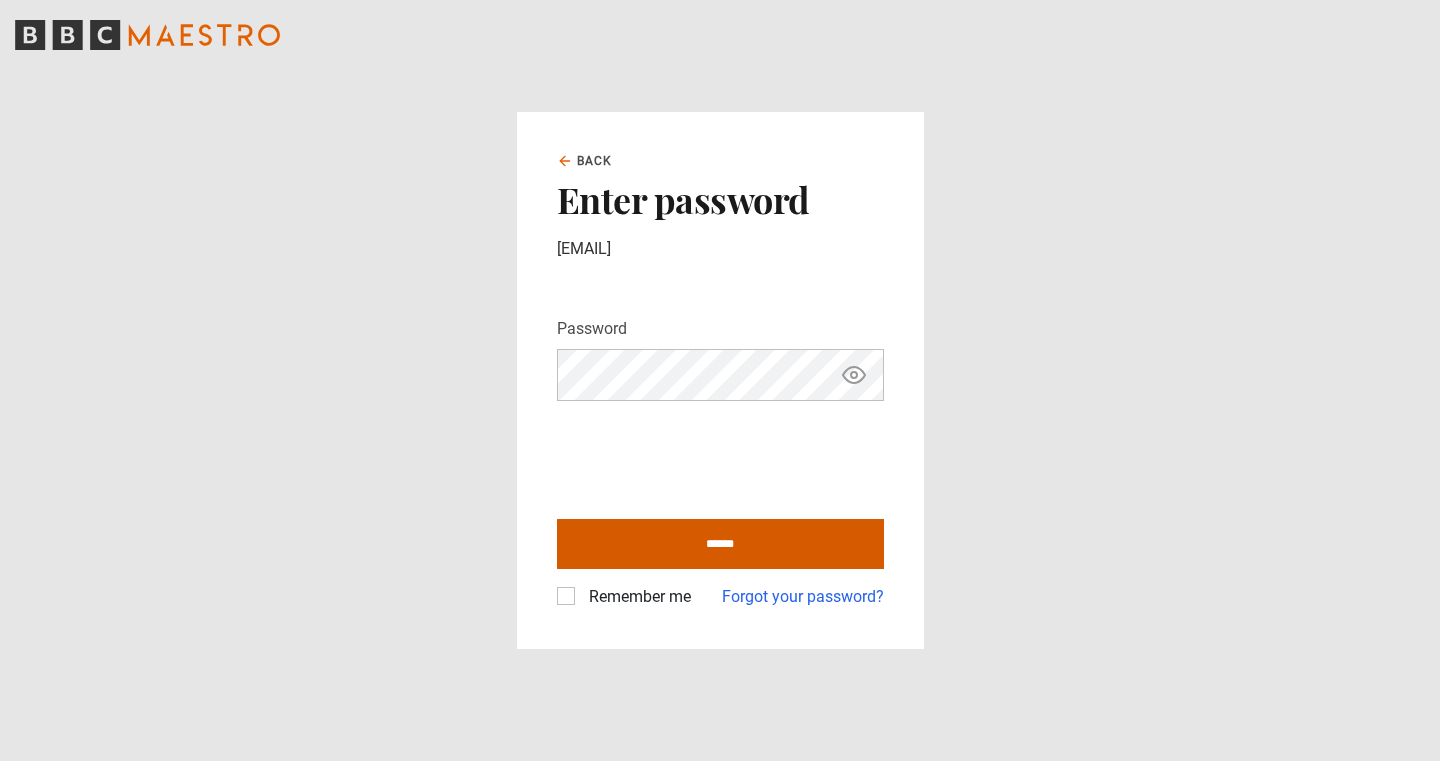 click on "******" at bounding box center (720, 544) 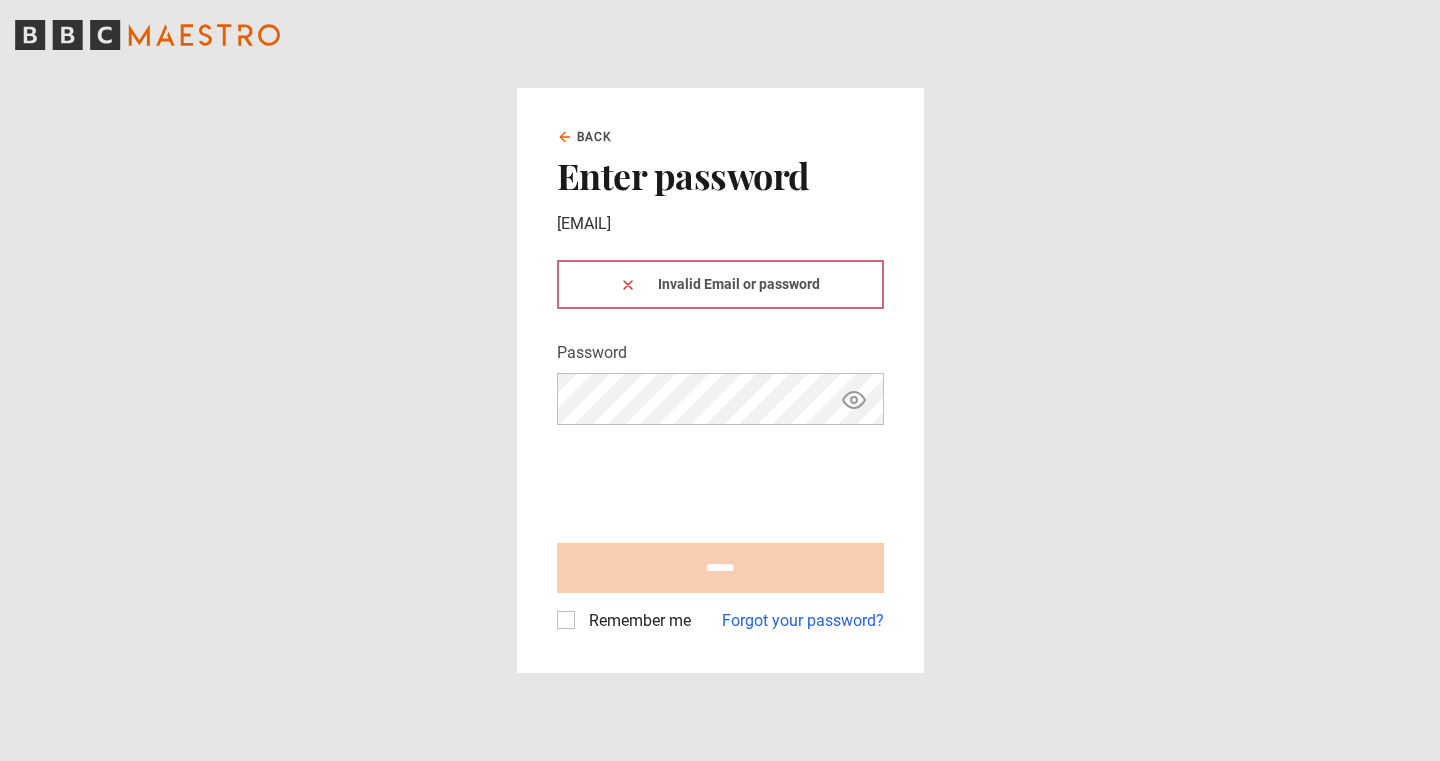 scroll, scrollTop: 0, scrollLeft: 0, axis: both 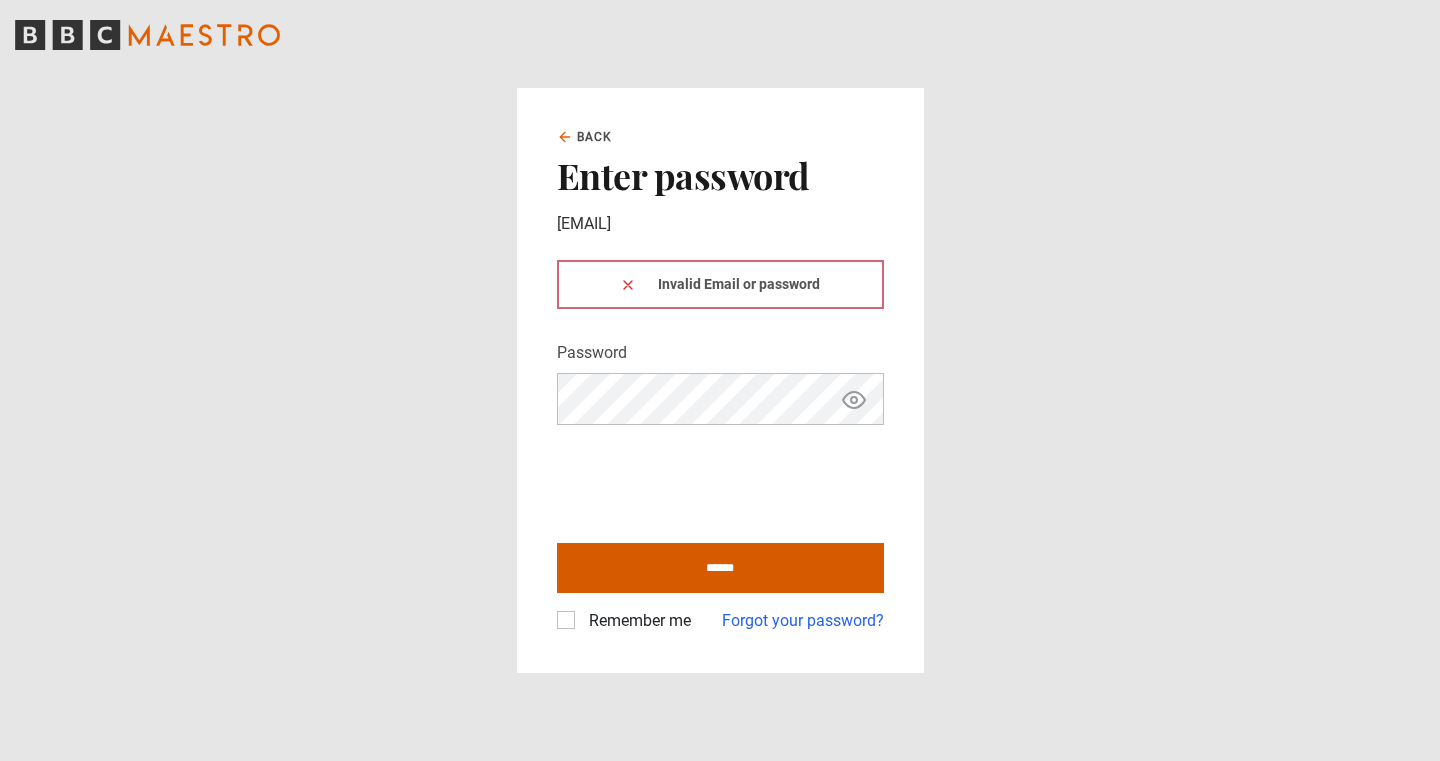 click on "******" at bounding box center (720, 568) 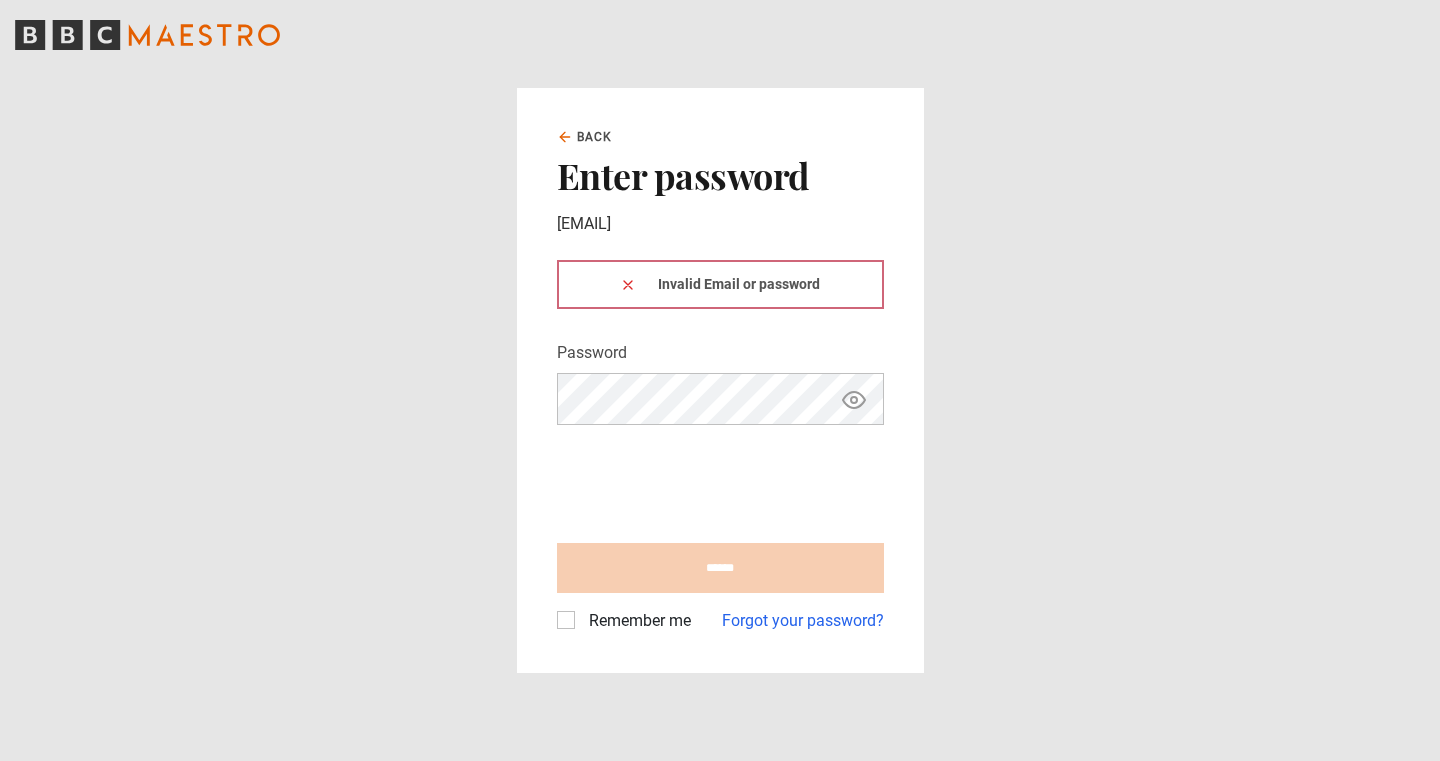 scroll, scrollTop: 0, scrollLeft: 0, axis: both 